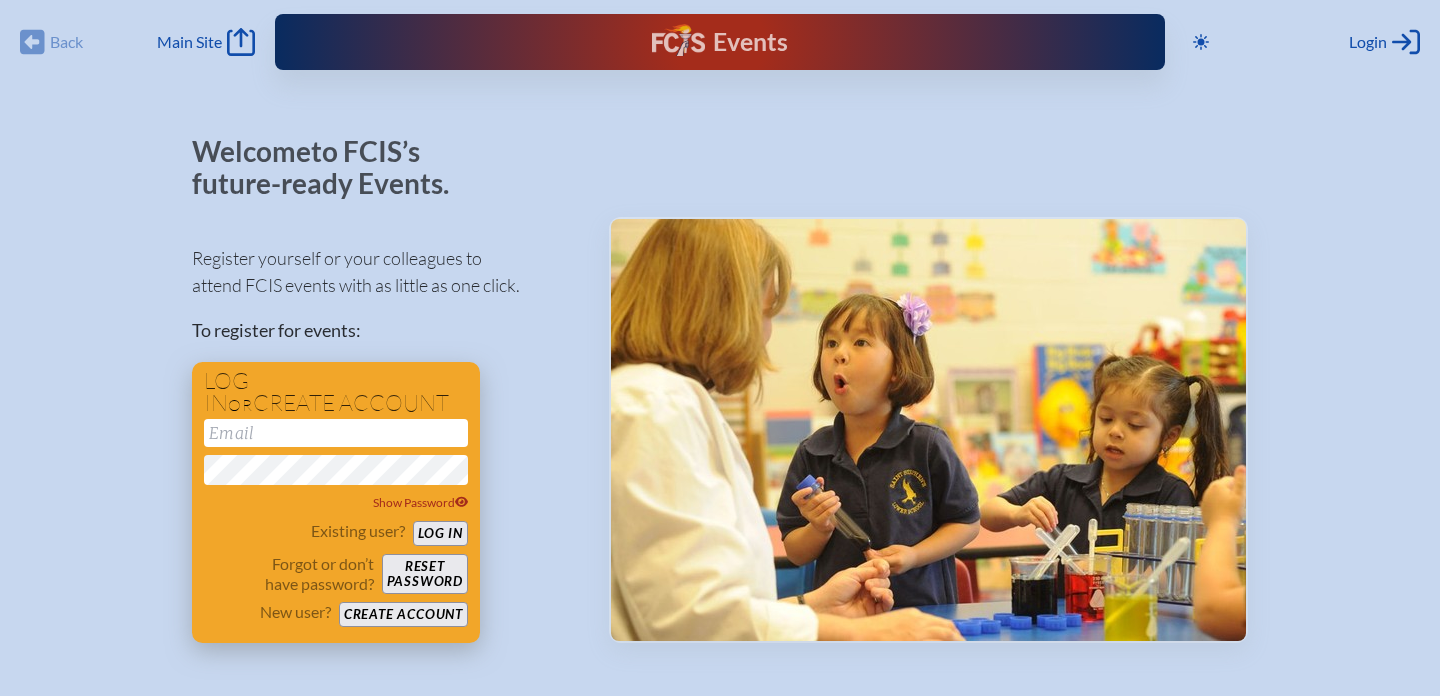 scroll, scrollTop: 0, scrollLeft: 0, axis: both 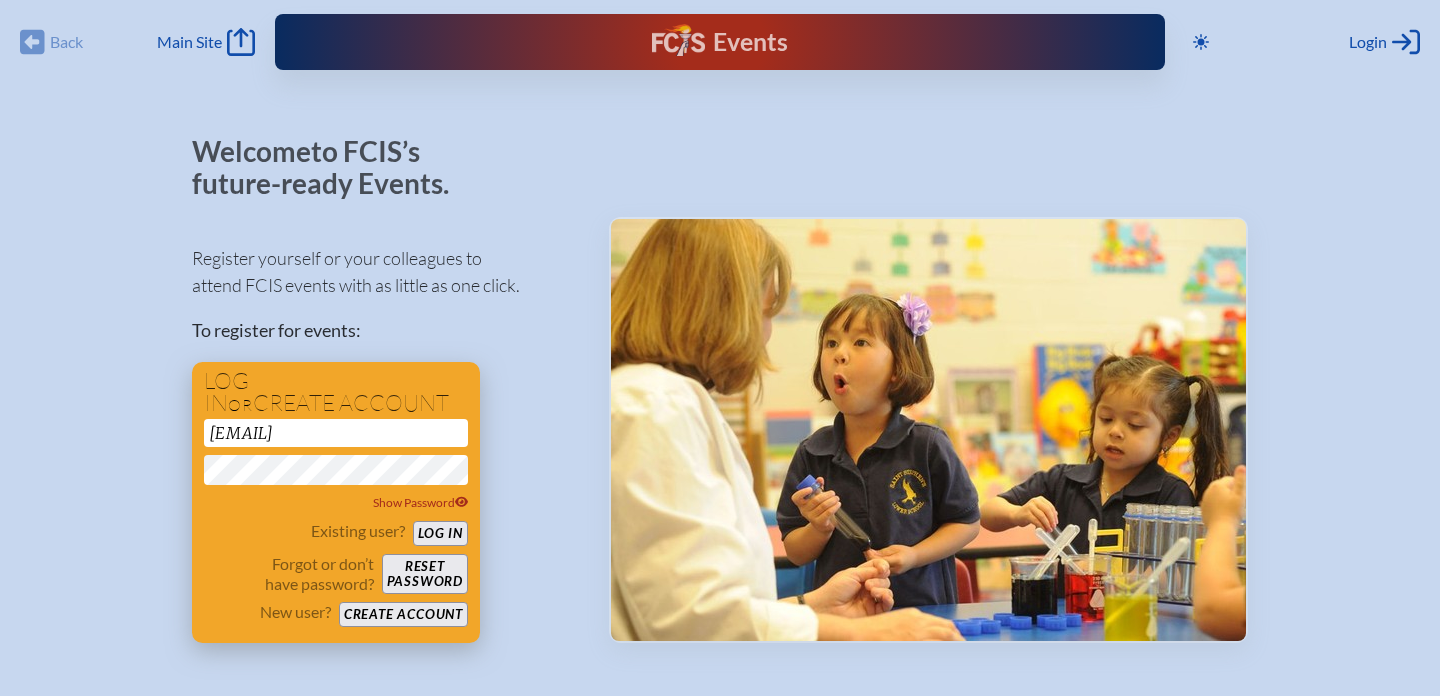 click on "Log in" at bounding box center [440, 533] 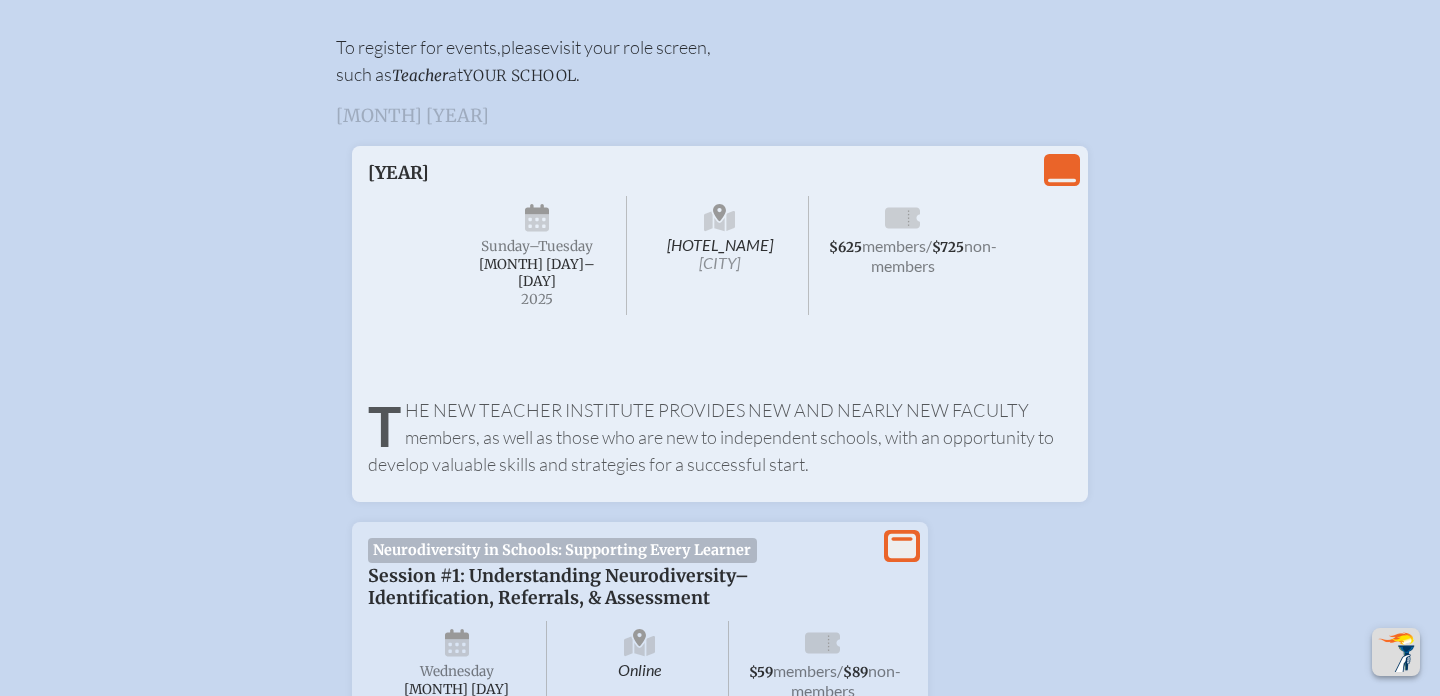 scroll, scrollTop: 769, scrollLeft: 0, axis: vertical 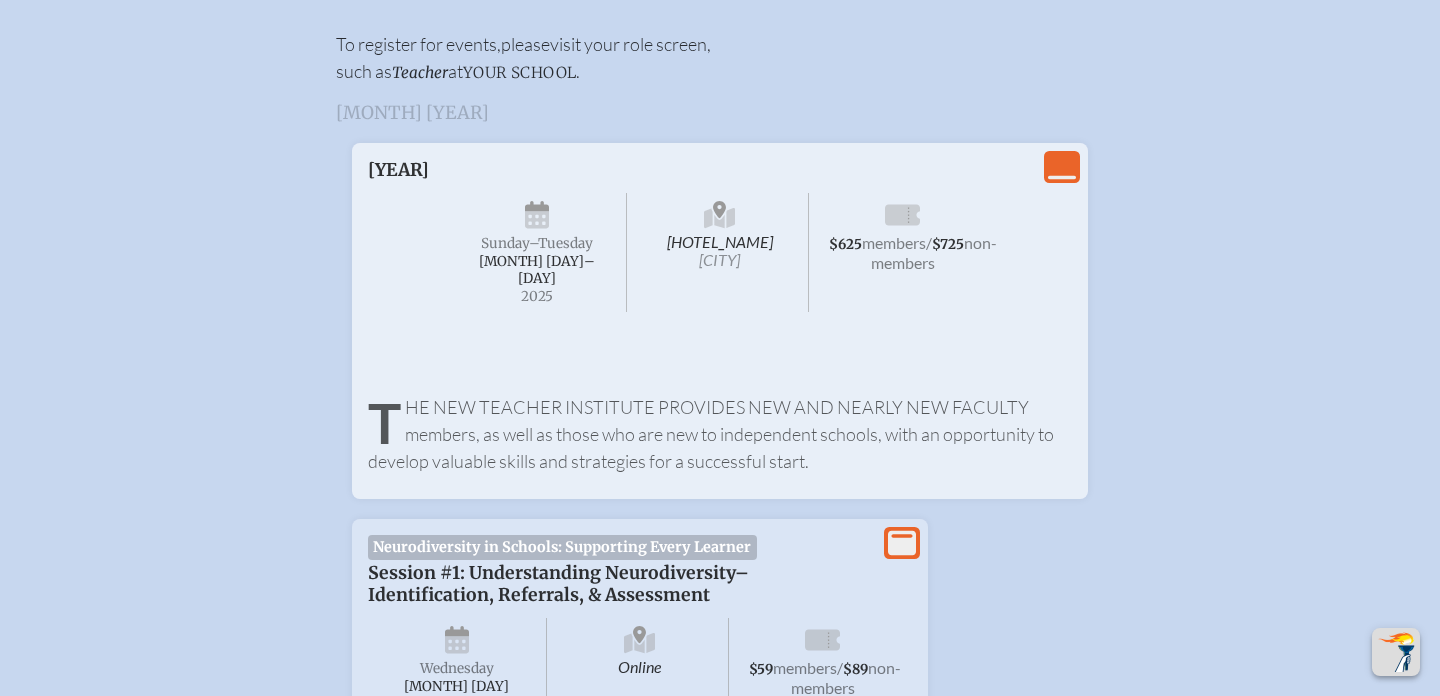 click on "View Less" 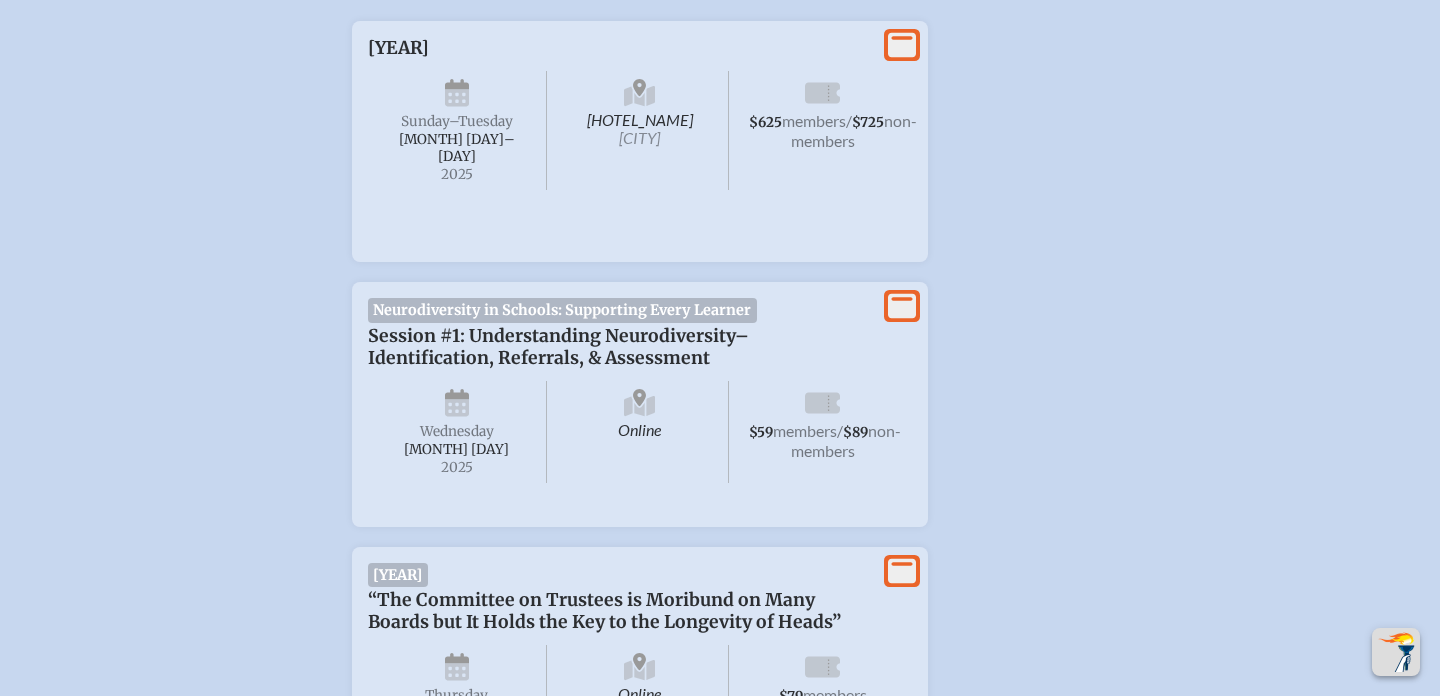 scroll, scrollTop: 895, scrollLeft: 0, axis: vertical 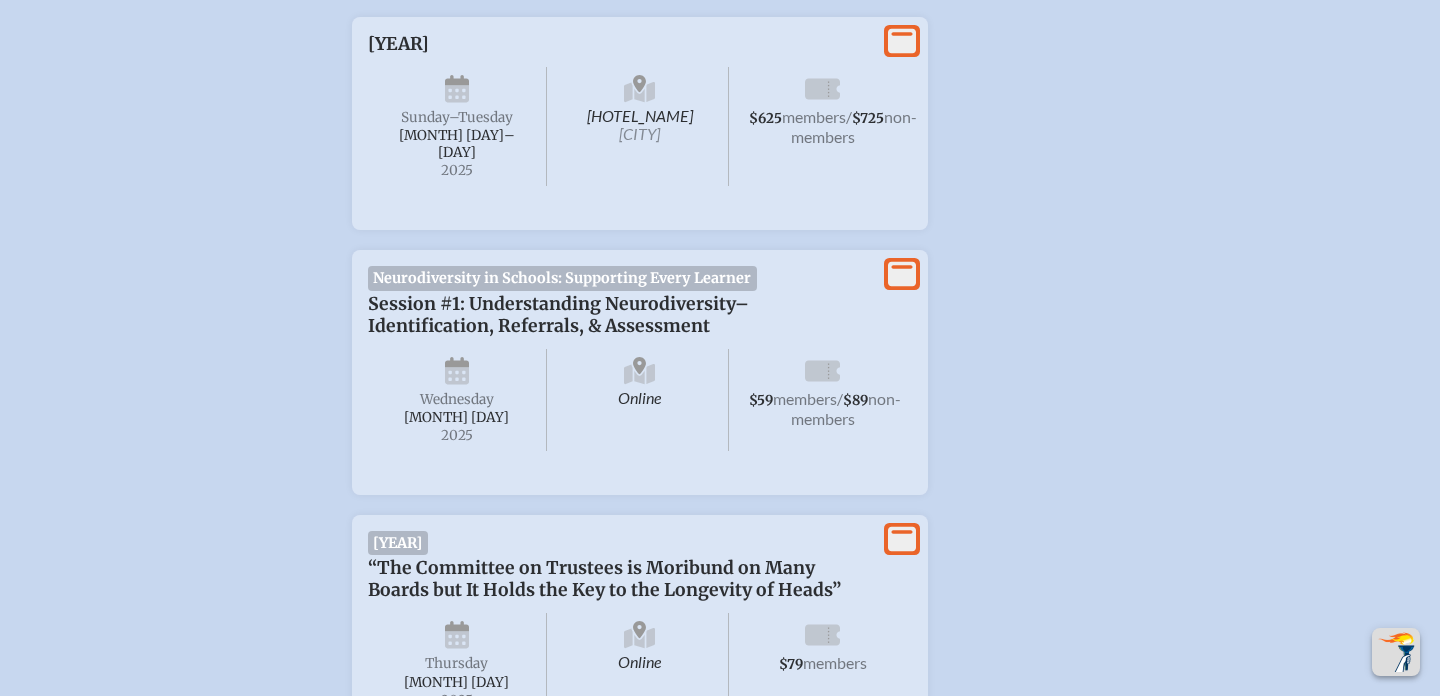click 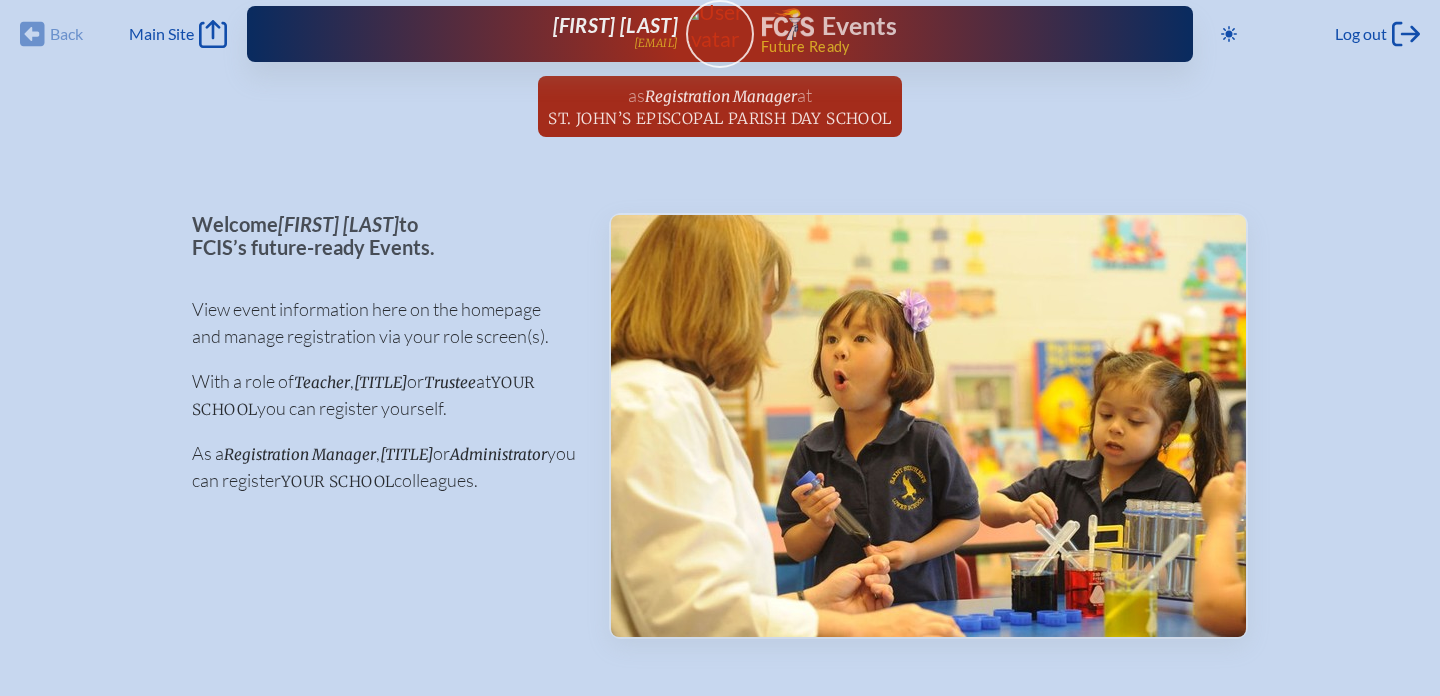 scroll, scrollTop: 0, scrollLeft: 0, axis: both 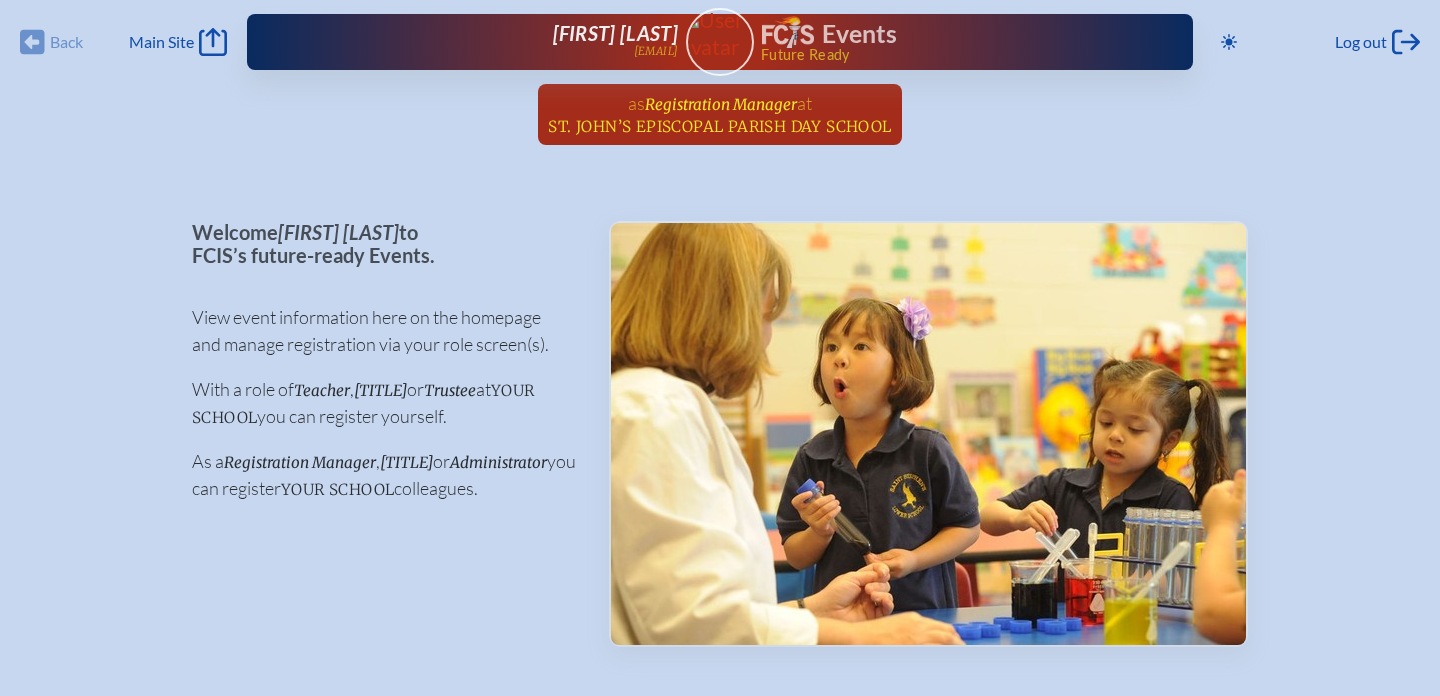 click on "Registration Manager" at bounding box center [721, 104] 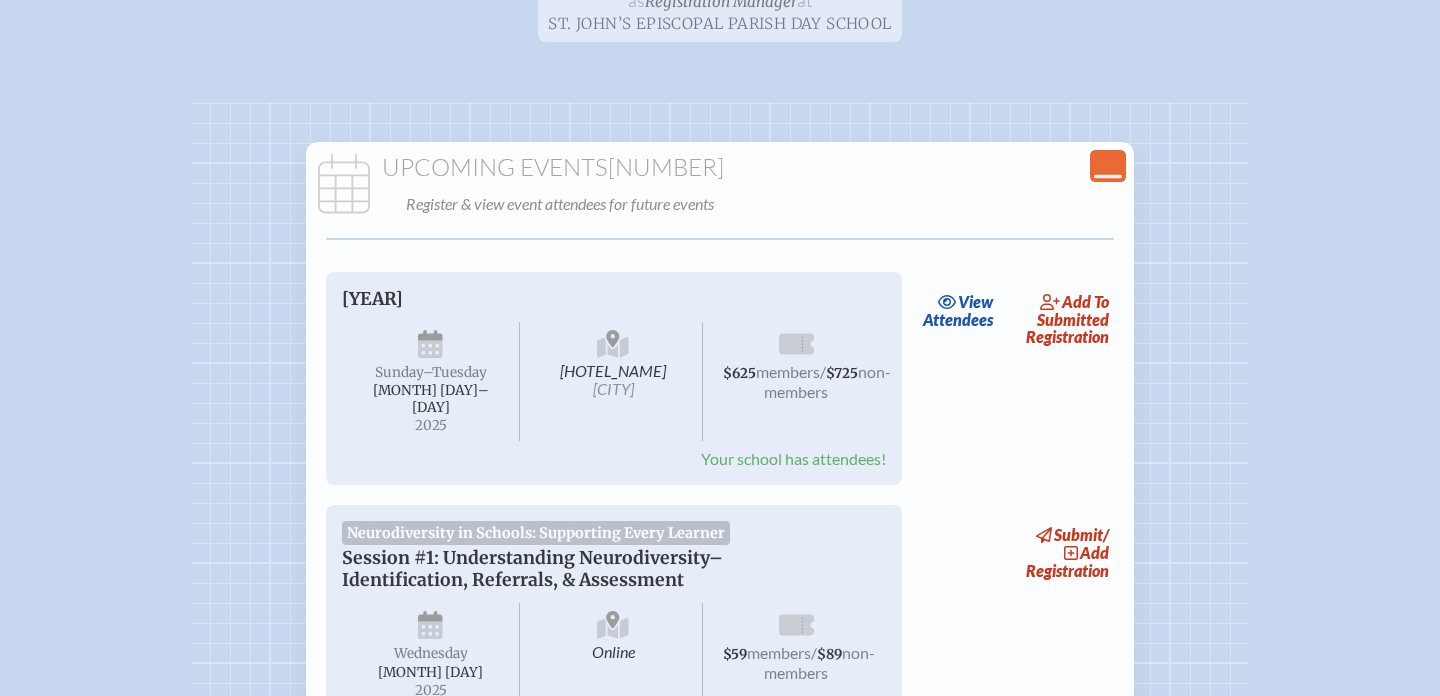 scroll, scrollTop: 107, scrollLeft: 0, axis: vertical 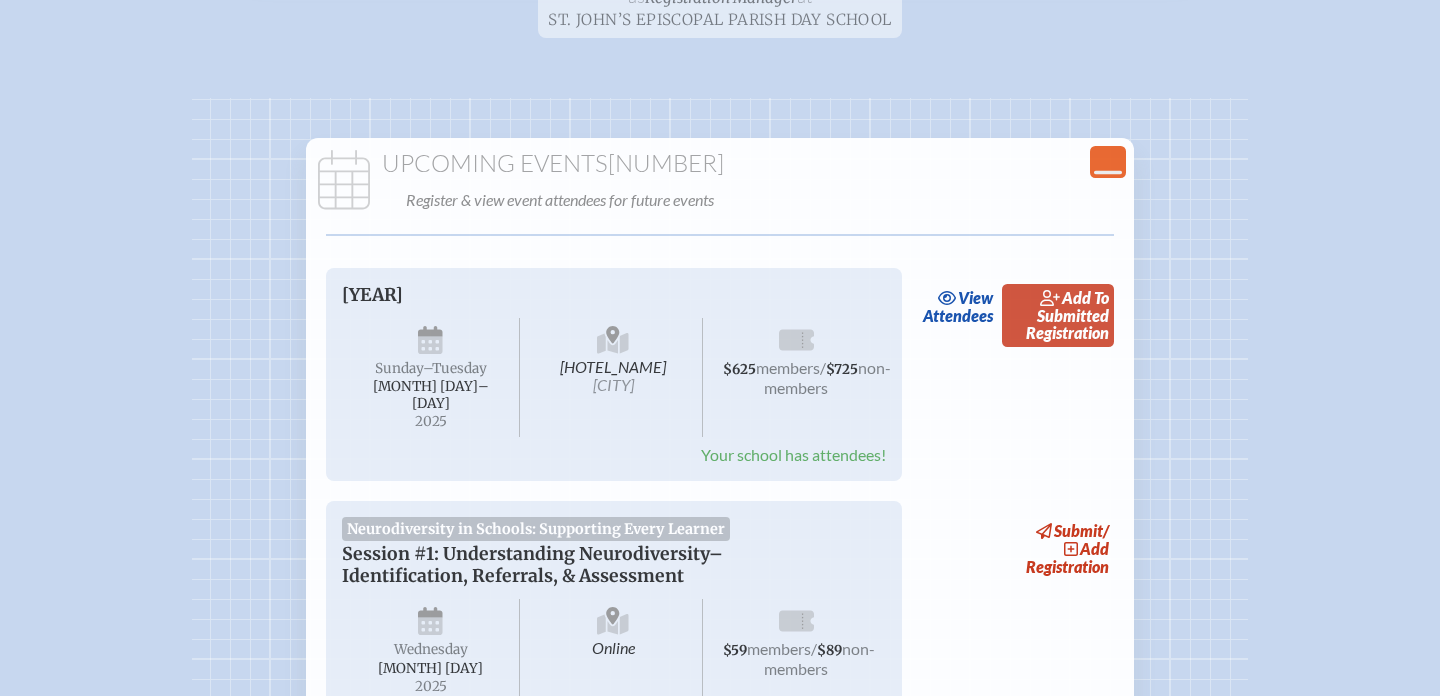 click on "add to submitted" at bounding box center [1073, 306] 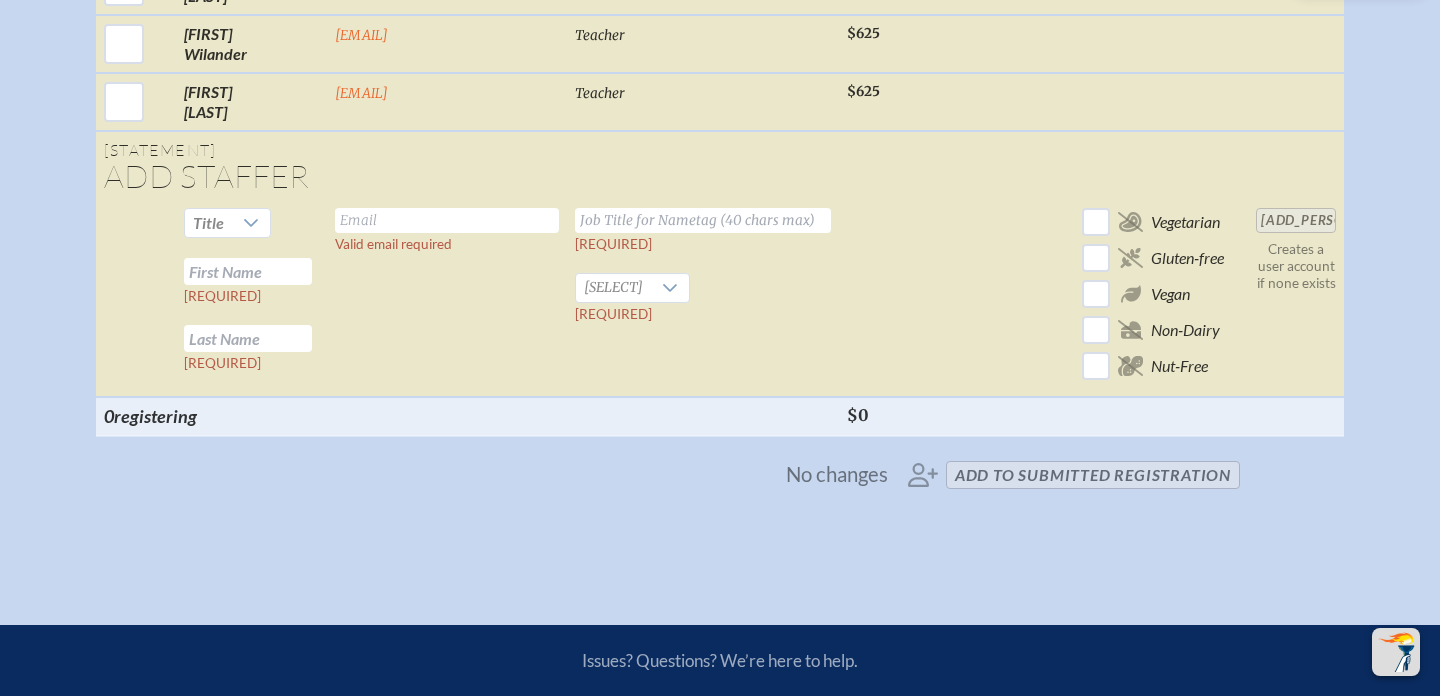 scroll, scrollTop: 2384, scrollLeft: 0, axis: vertical 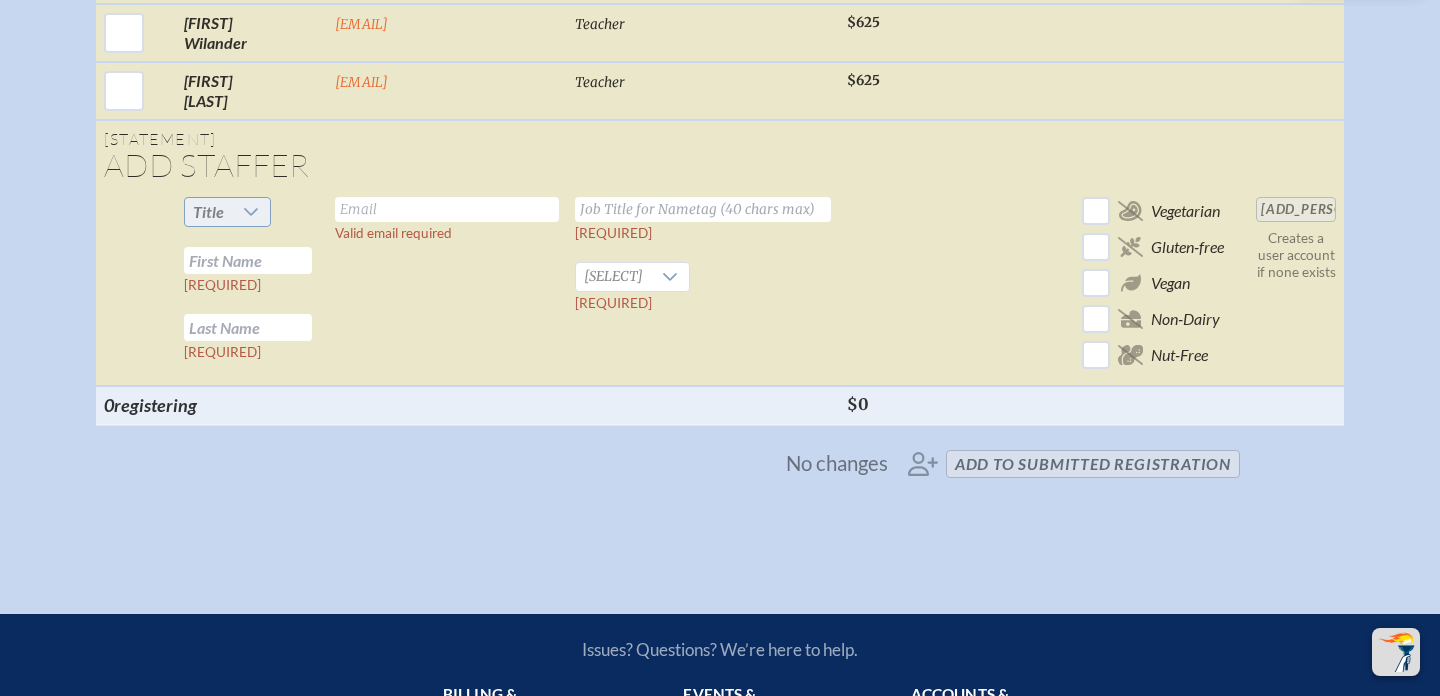click 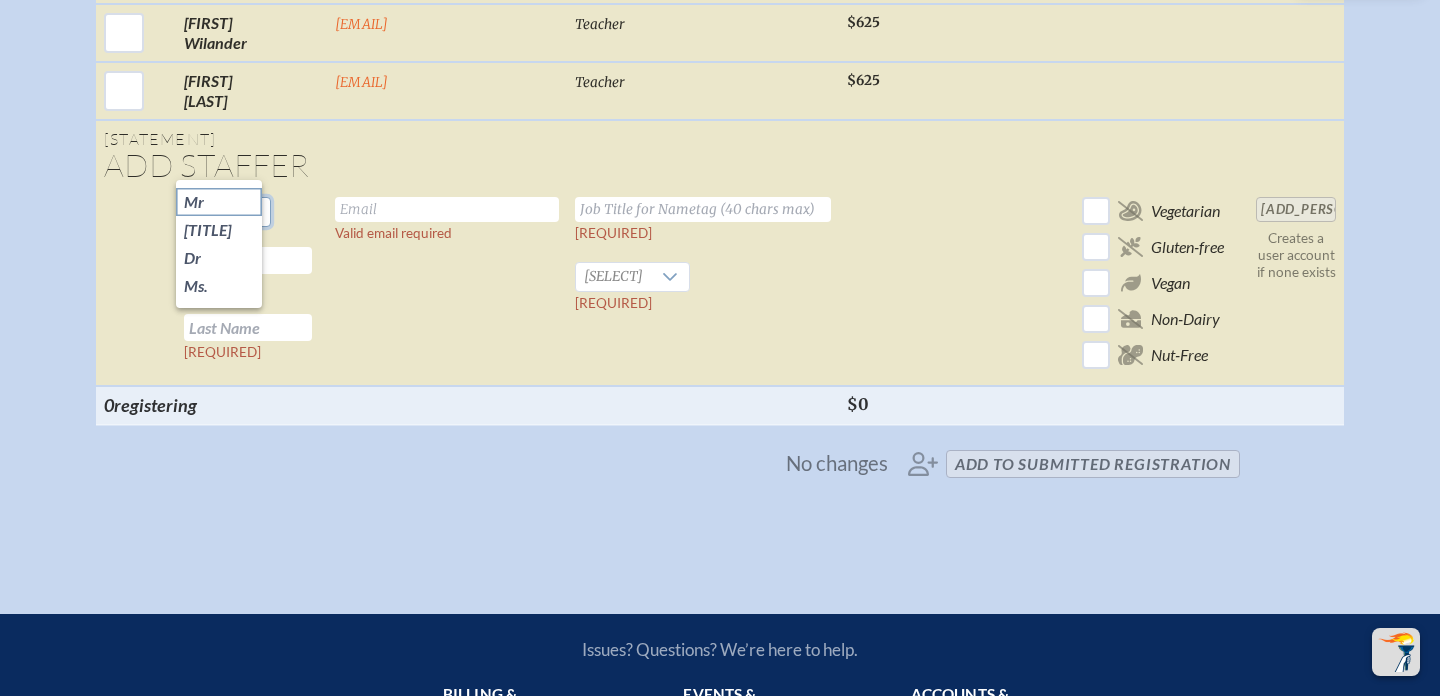 click on "Mr" 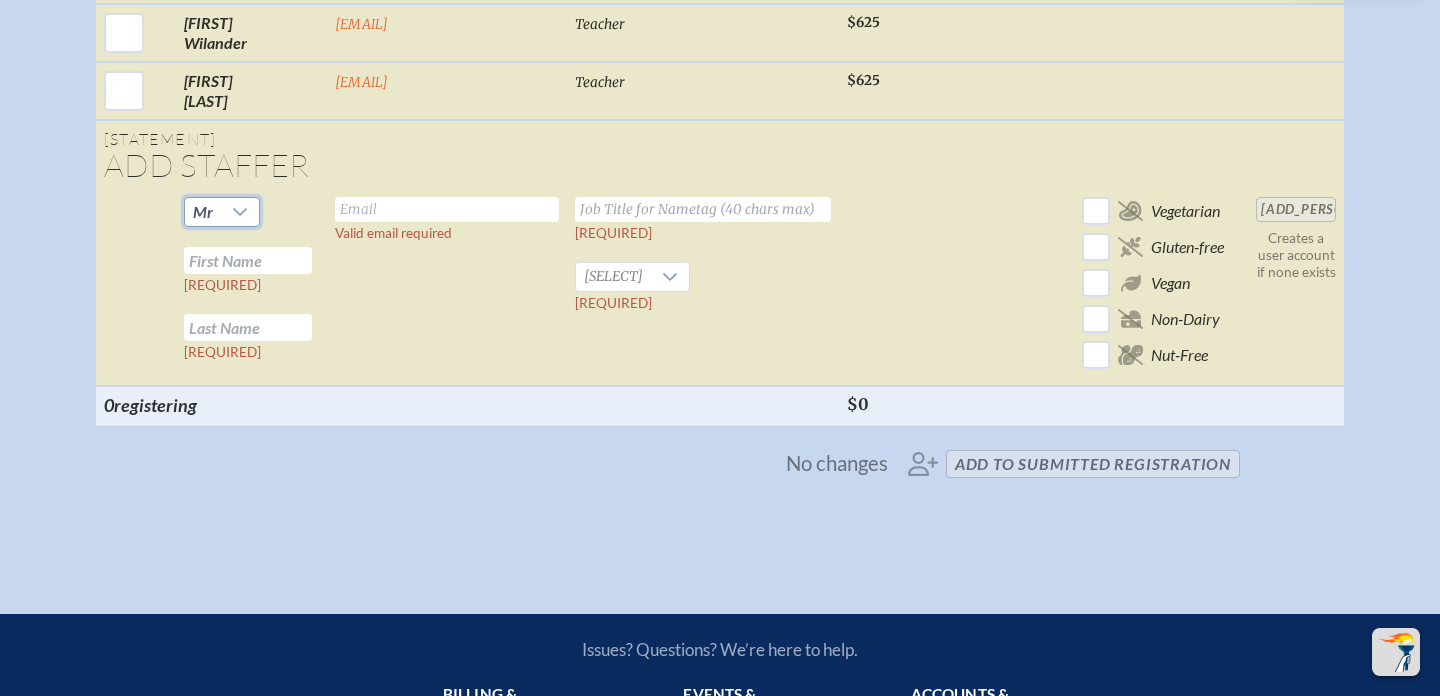 click at bounding box center (248, 260) 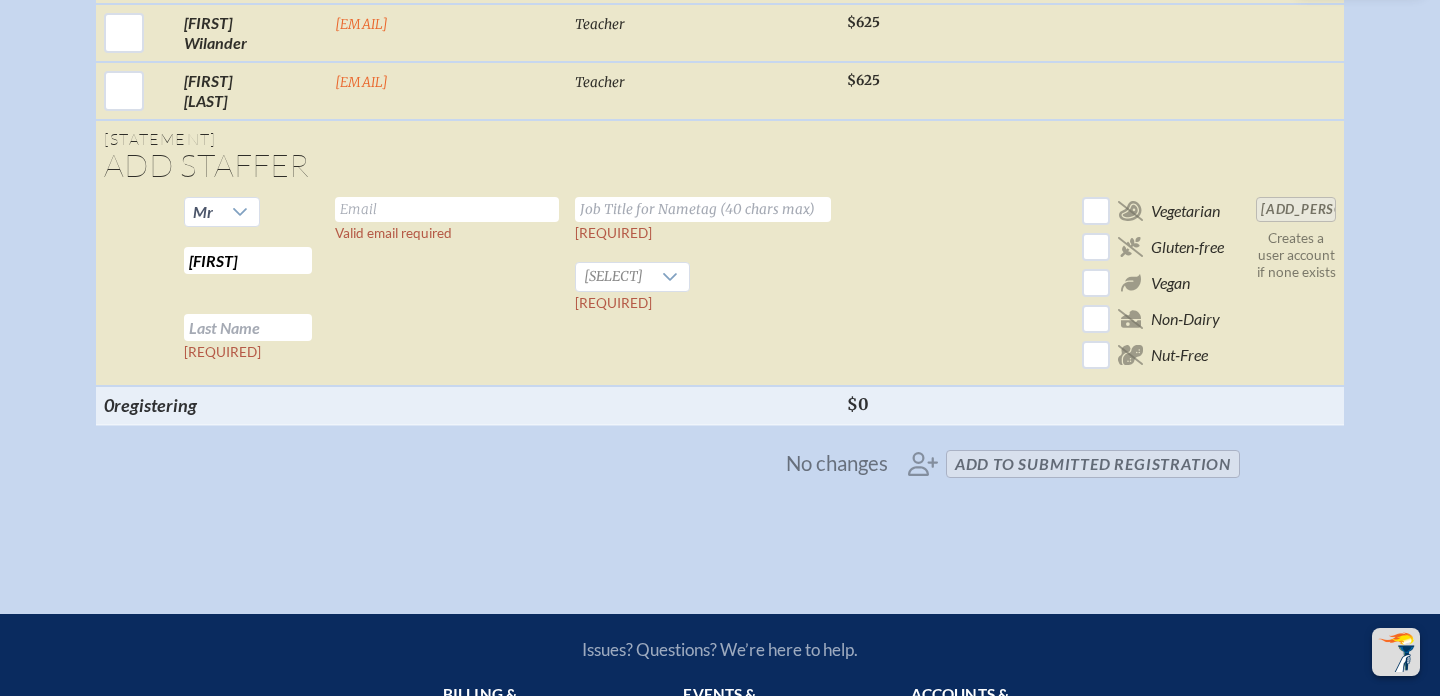 type on "[FIRST]" 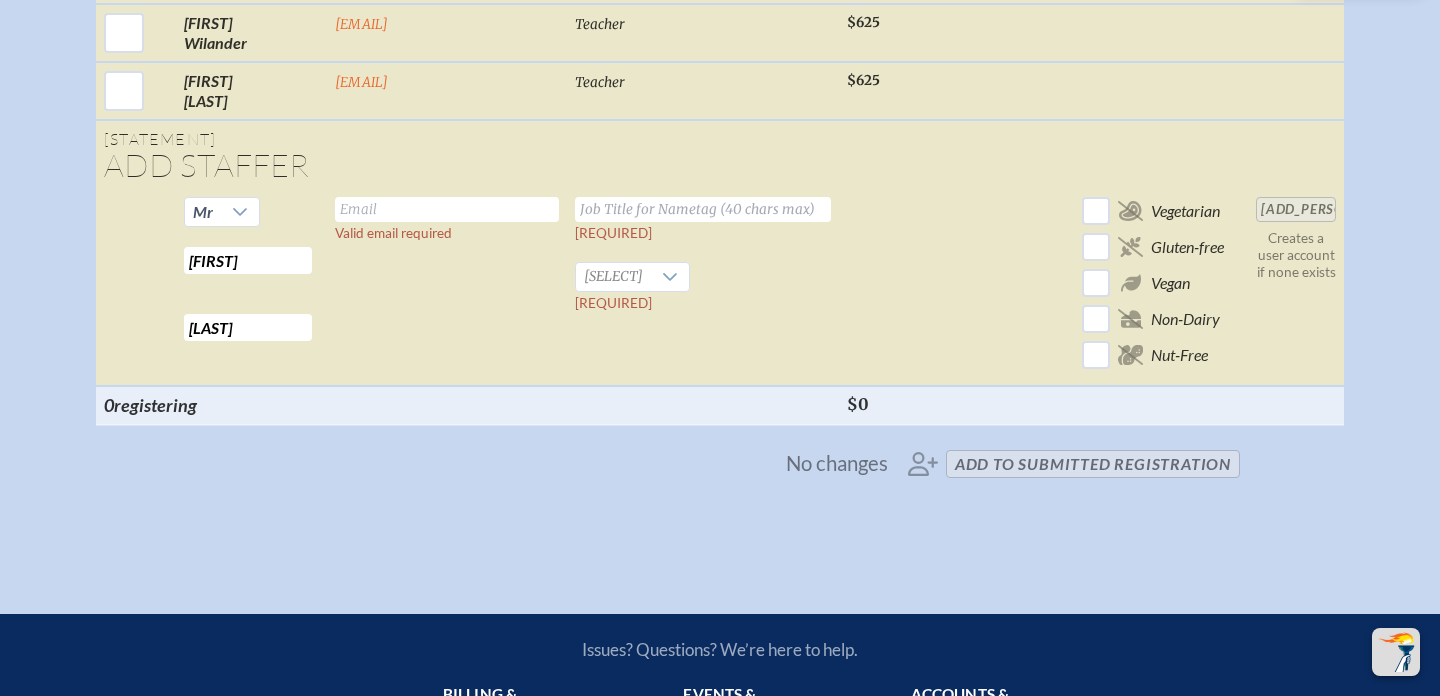 type on "[LAST]" 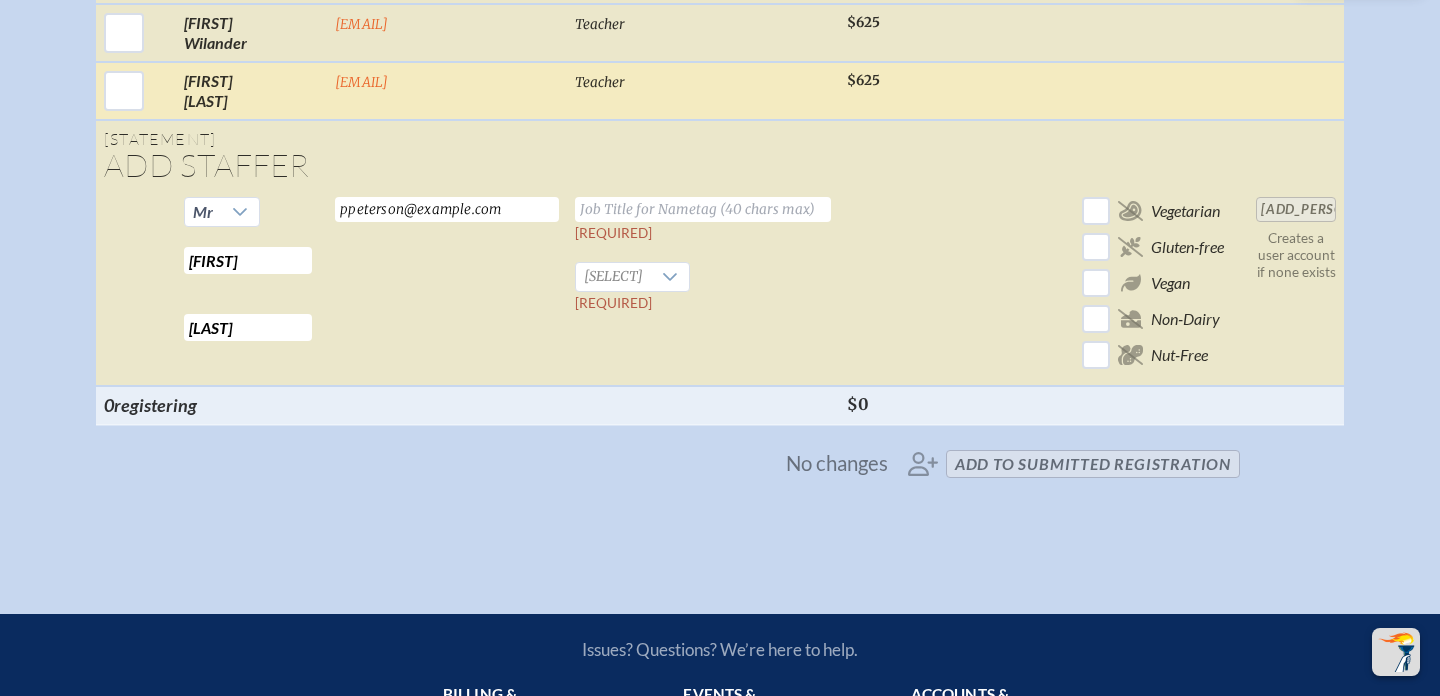 type on "[EMAIL]" 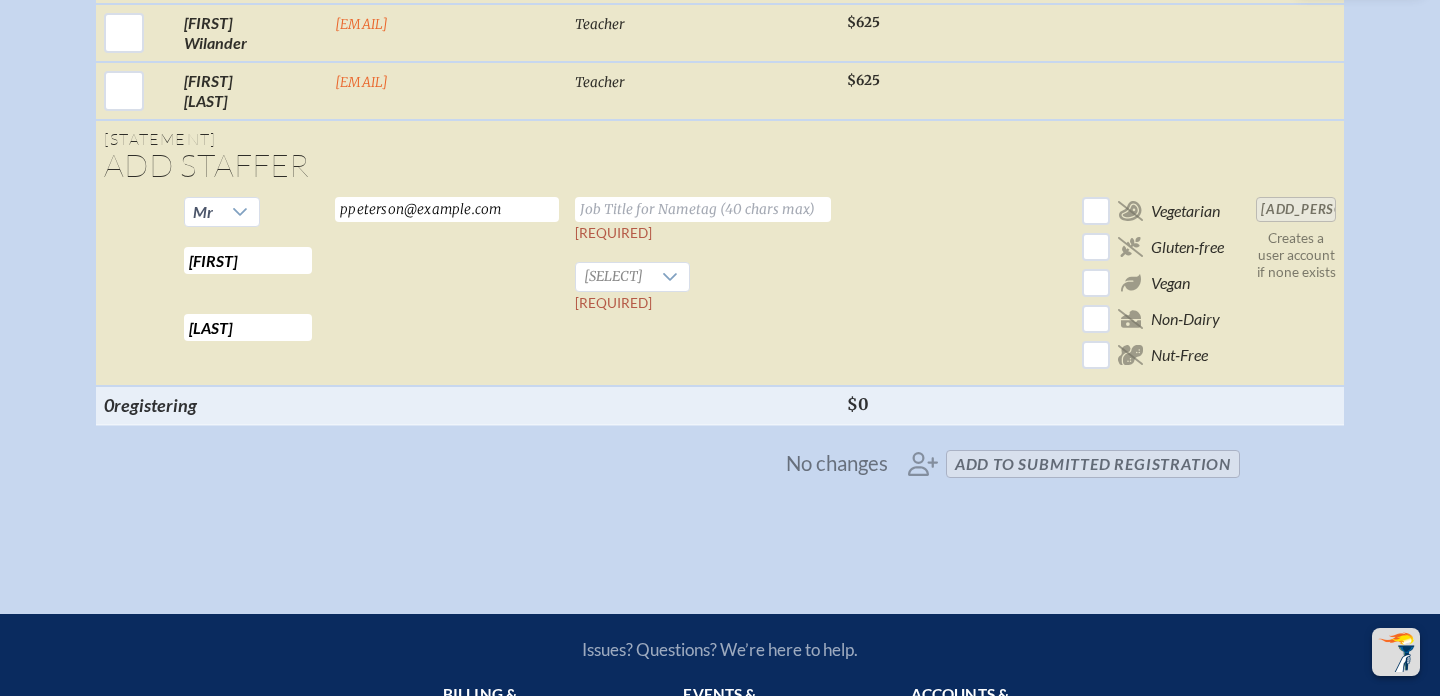 click at bounding box center (703, 209) 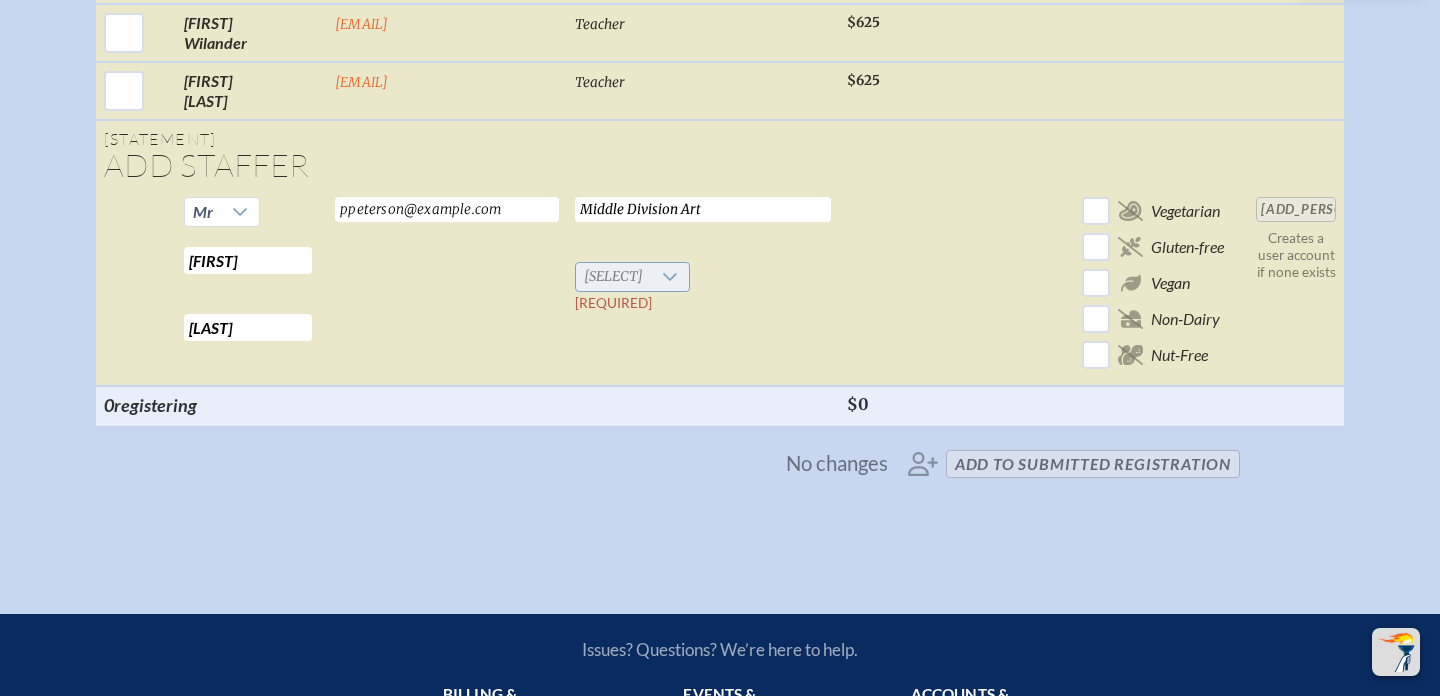 type on "[TITLE]" 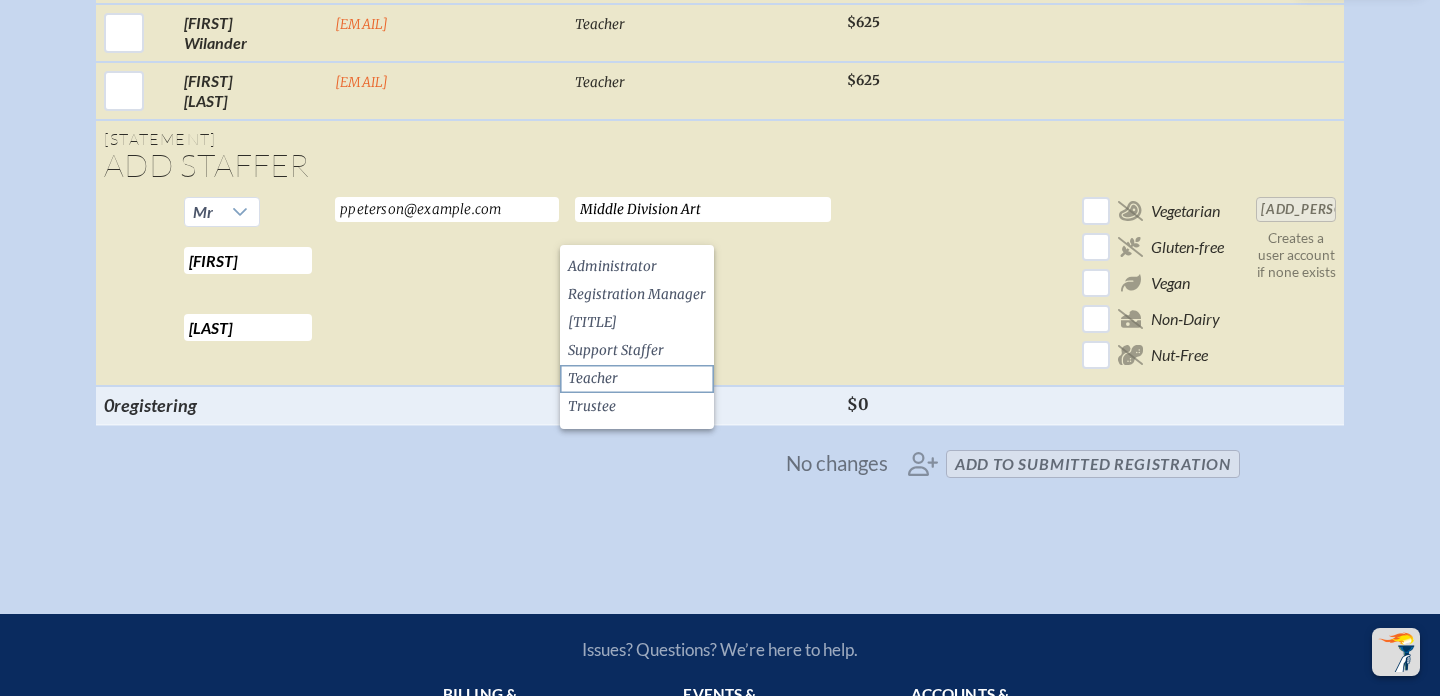 click on "[TITLE]" 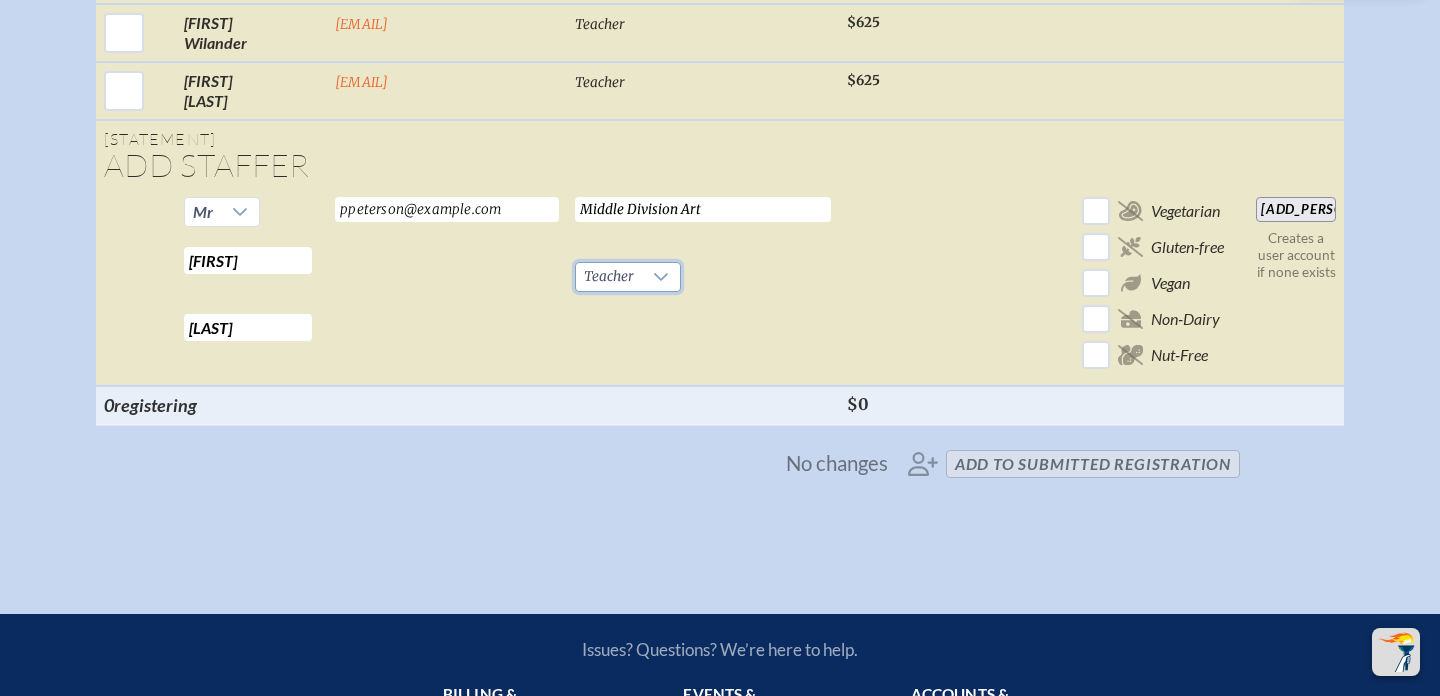 click on "[TITLE] [PERSON]" at bounding box center [1296, 209] 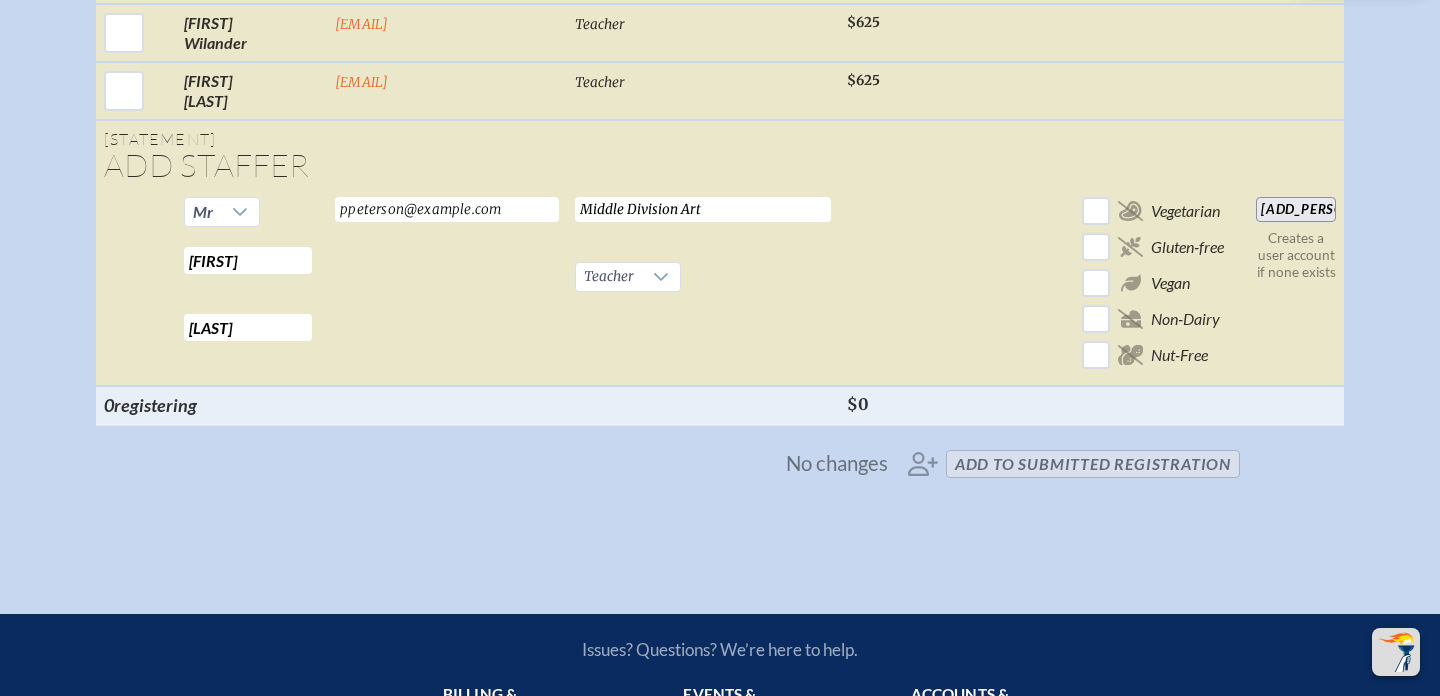 type 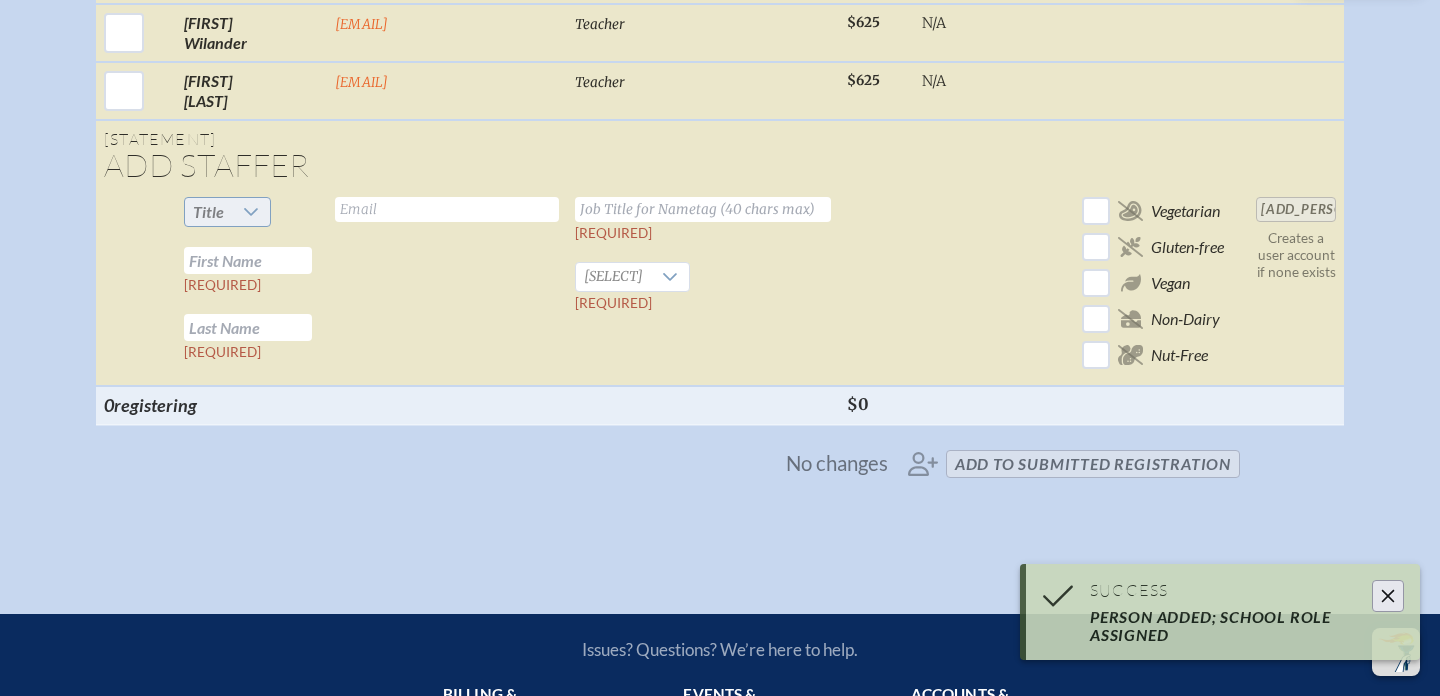 click on "[TITLE]" at bounding box center [208, 212] 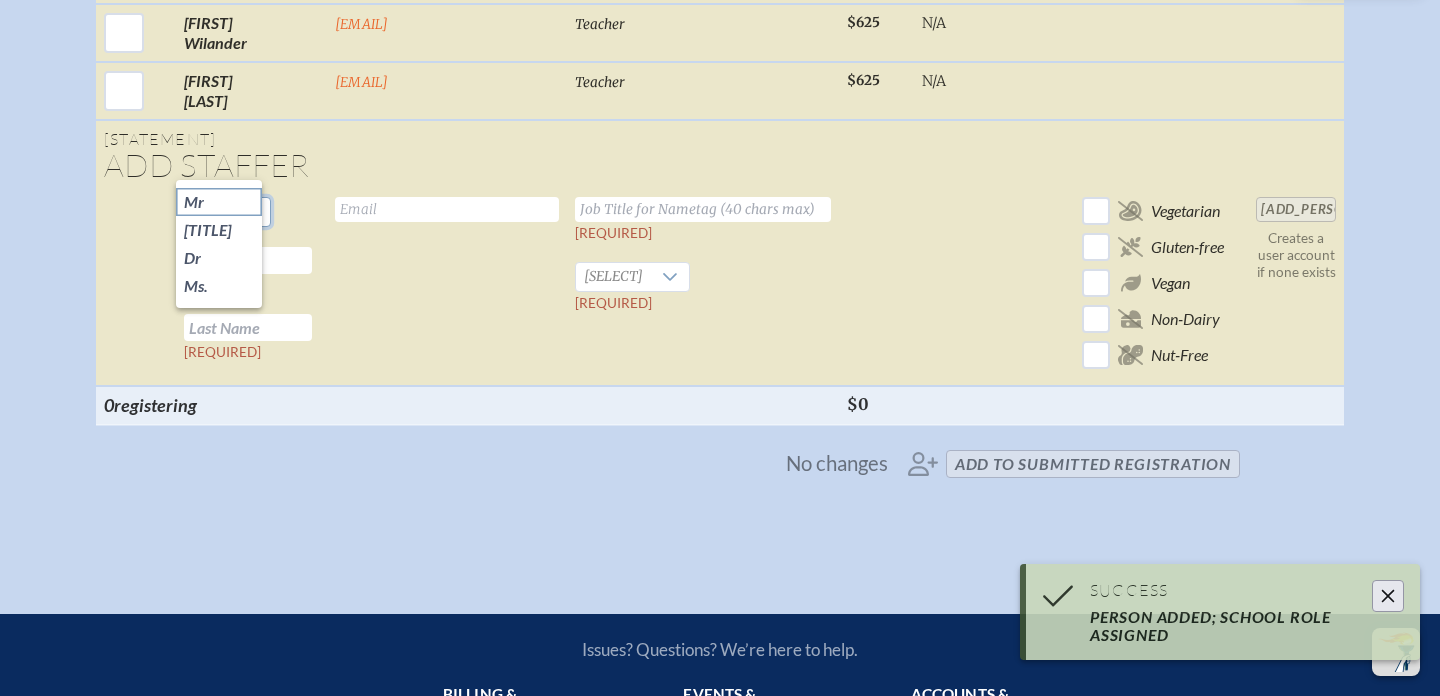 click on "Mr" 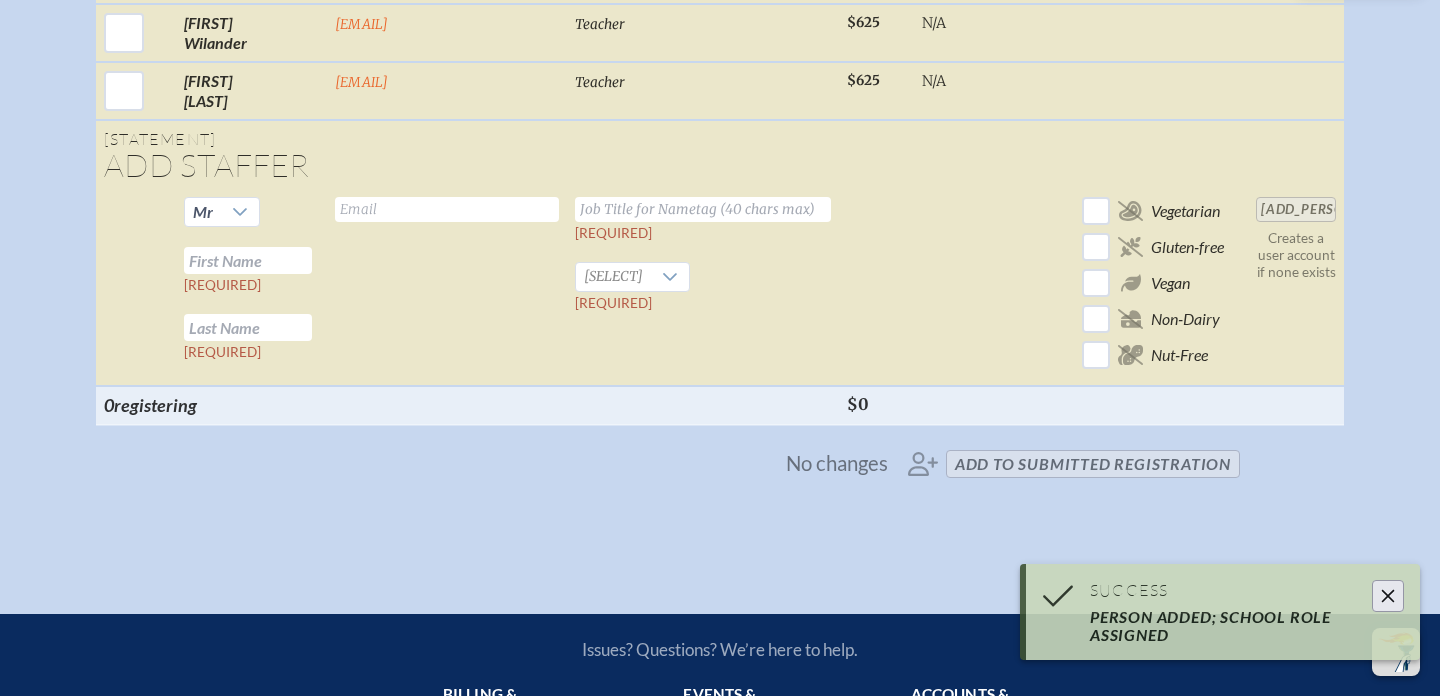 click at bounding box center (248, 260) 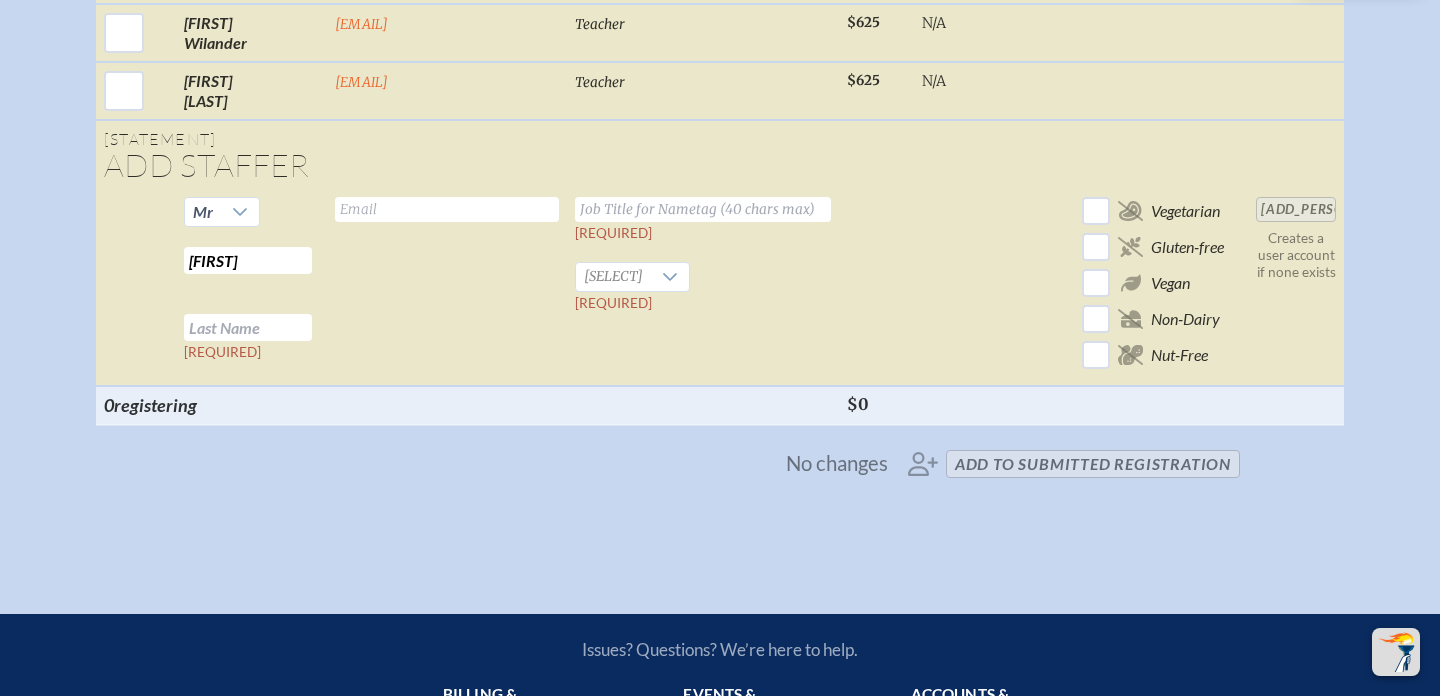 type on "[FIRST]" 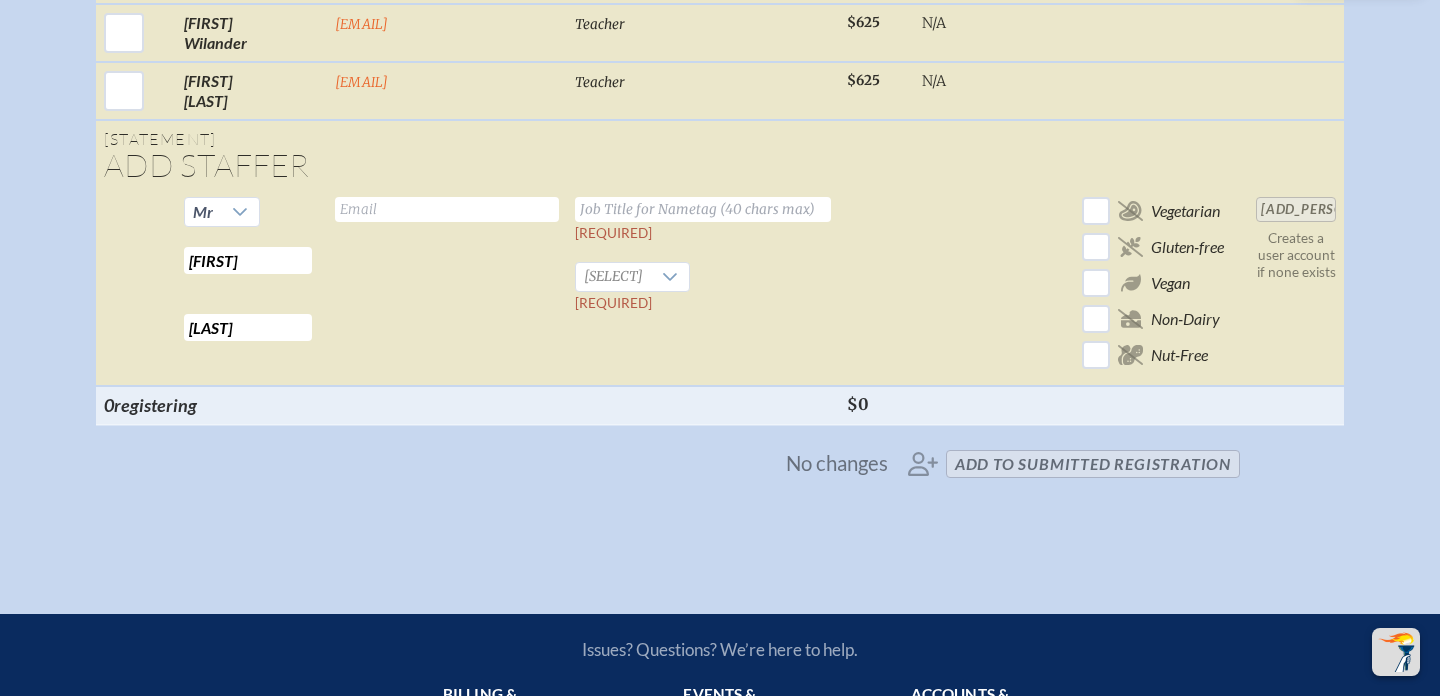 type on "[LAST]" 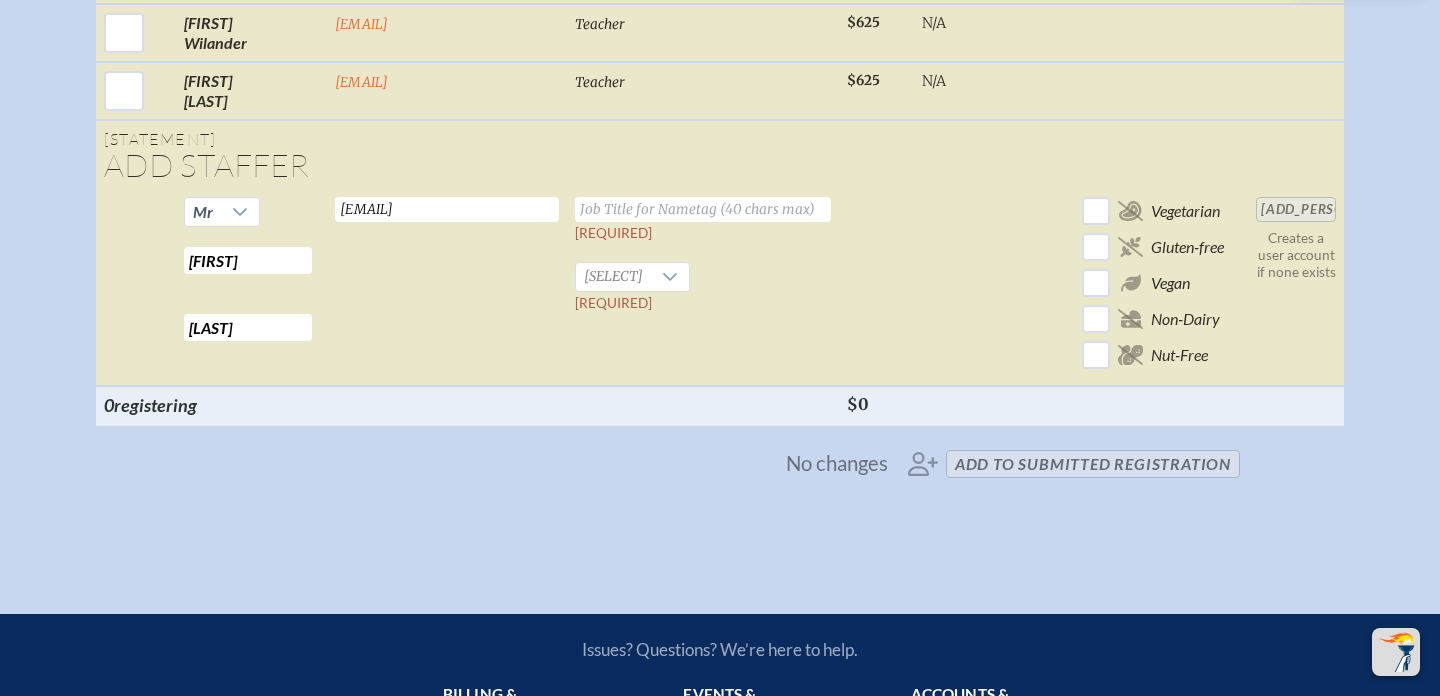 type on "[EMAIL]" 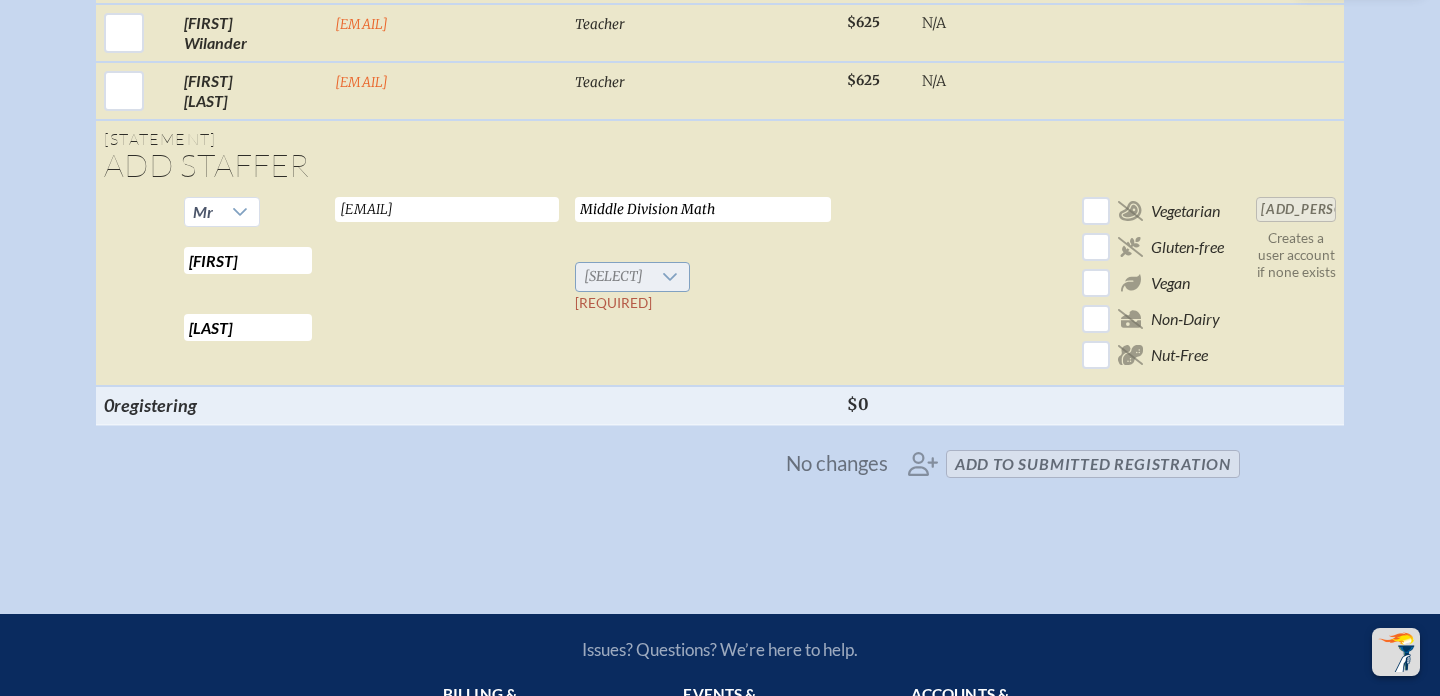 type on "Middle Division Math" 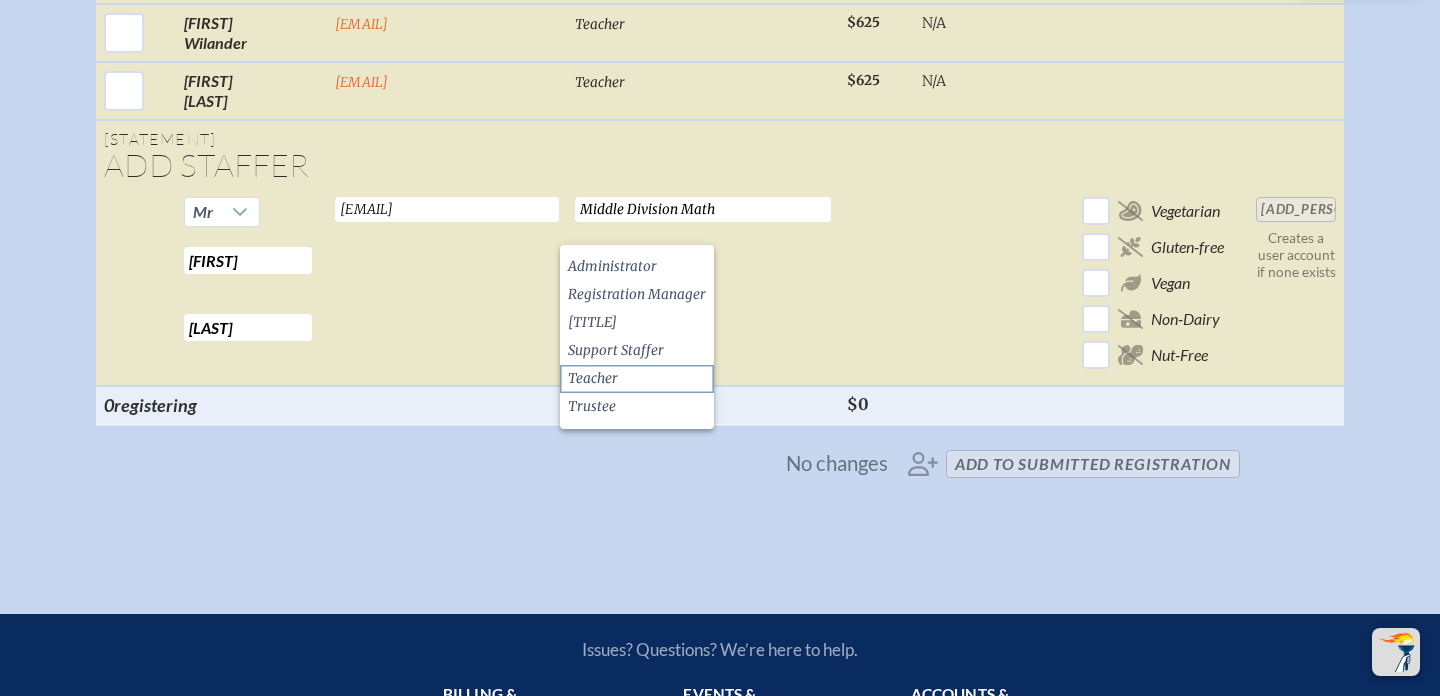 click on "[TITLE]" 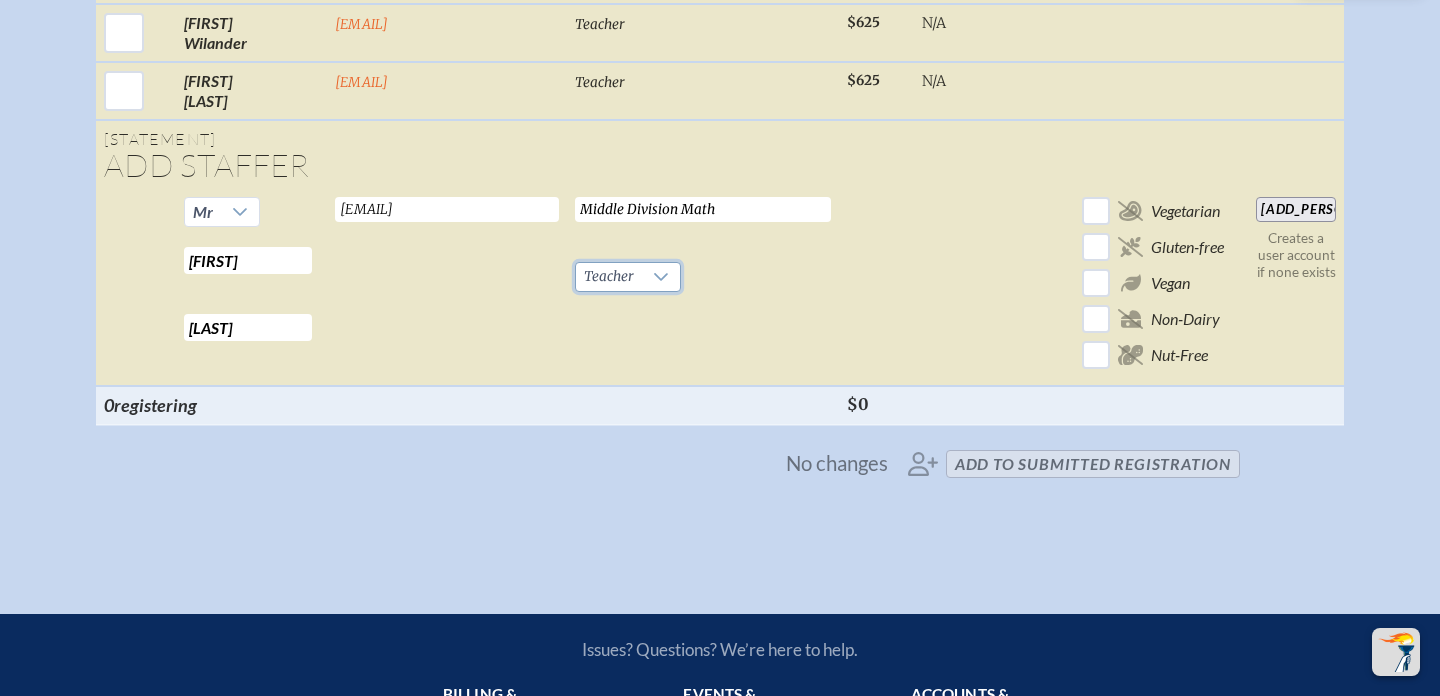 click on "[TITLE] [PERSON]" at bounding box center (1296, 209) 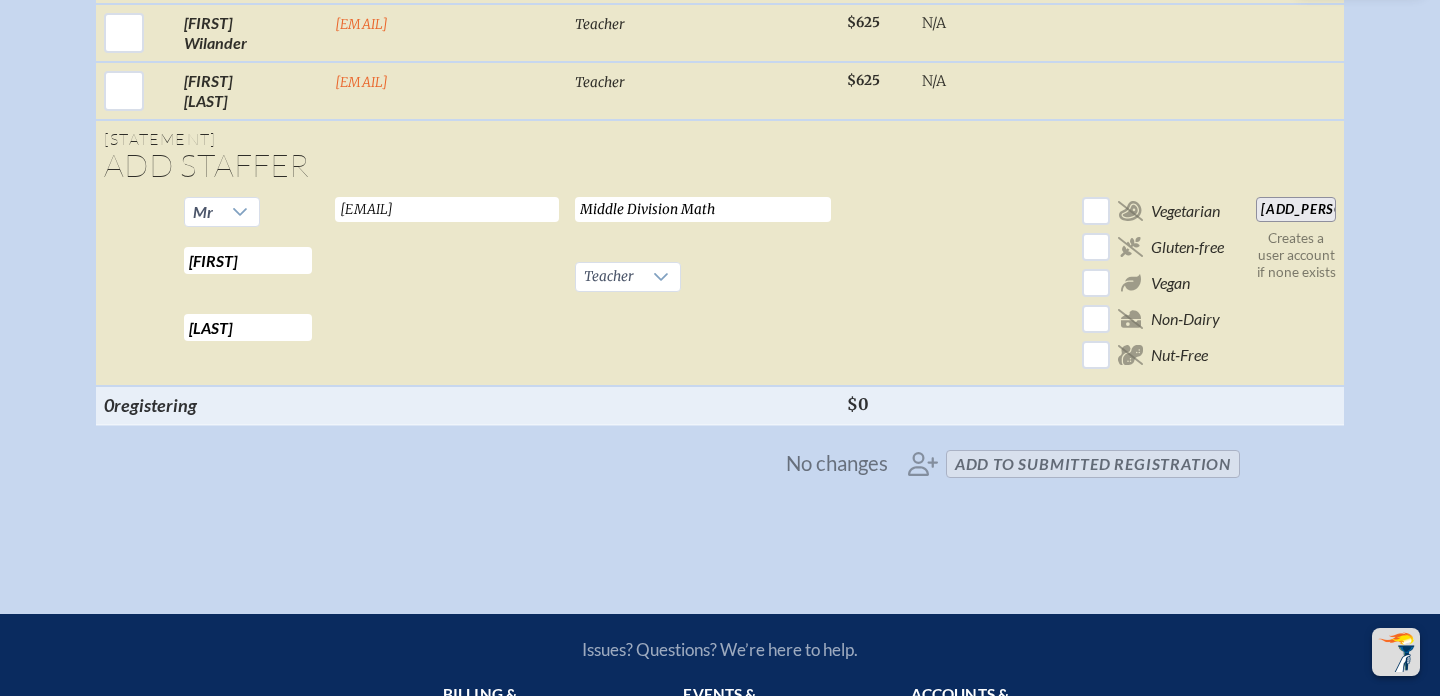 type 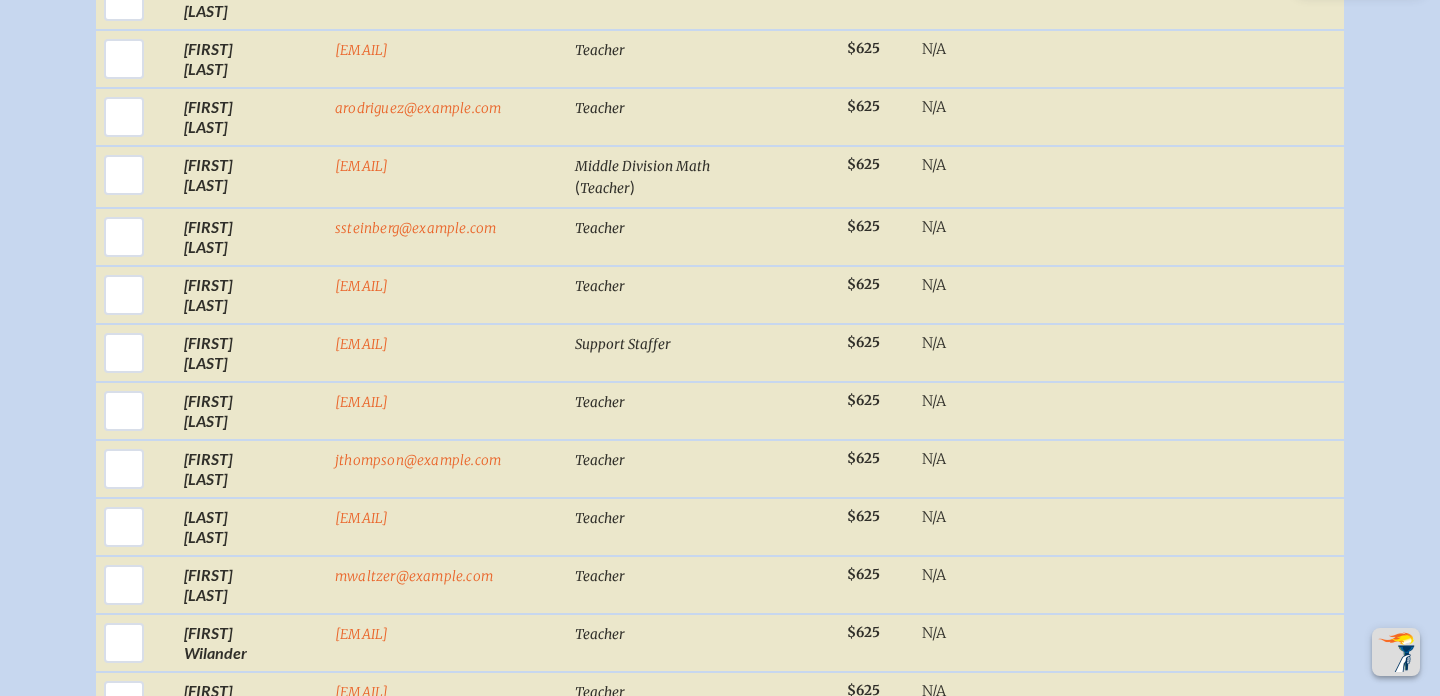 scroll, scrollTop: 1895, scrollLeft: 0, axis: vertical 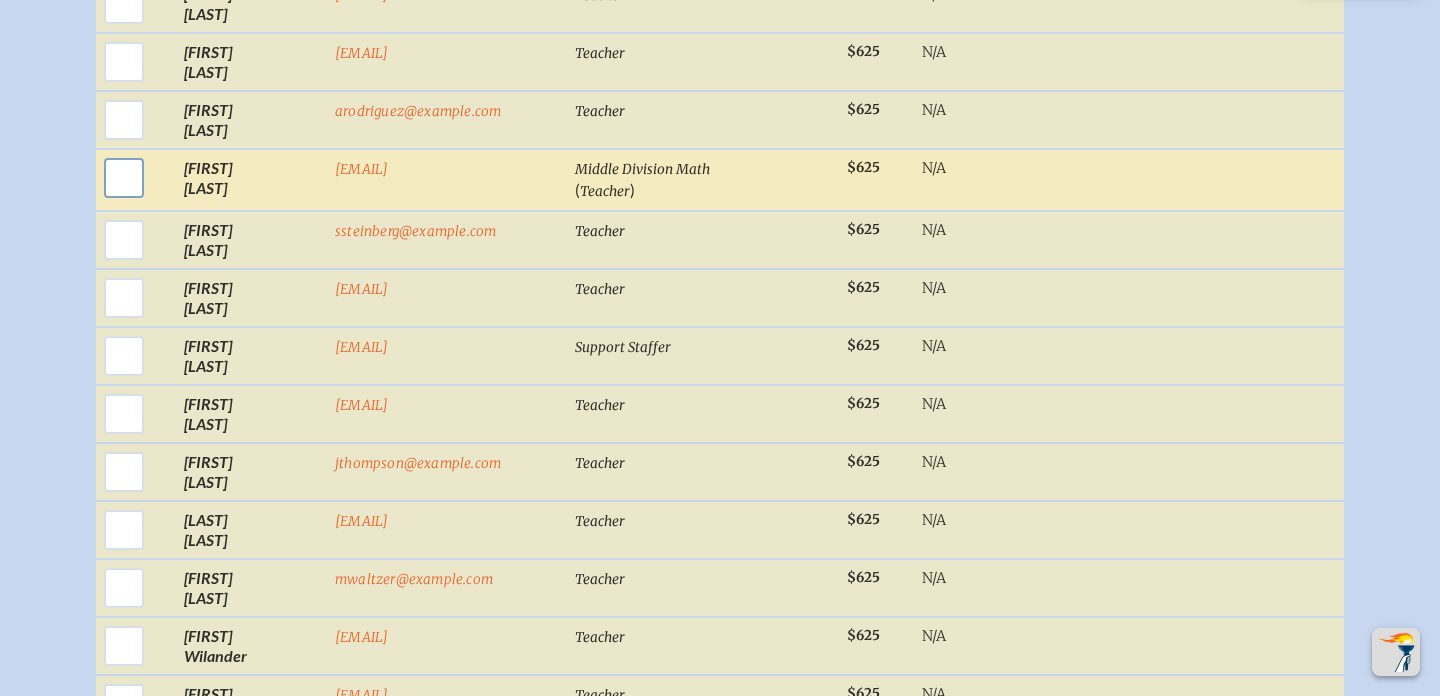 click at bounding box center [124, 178] 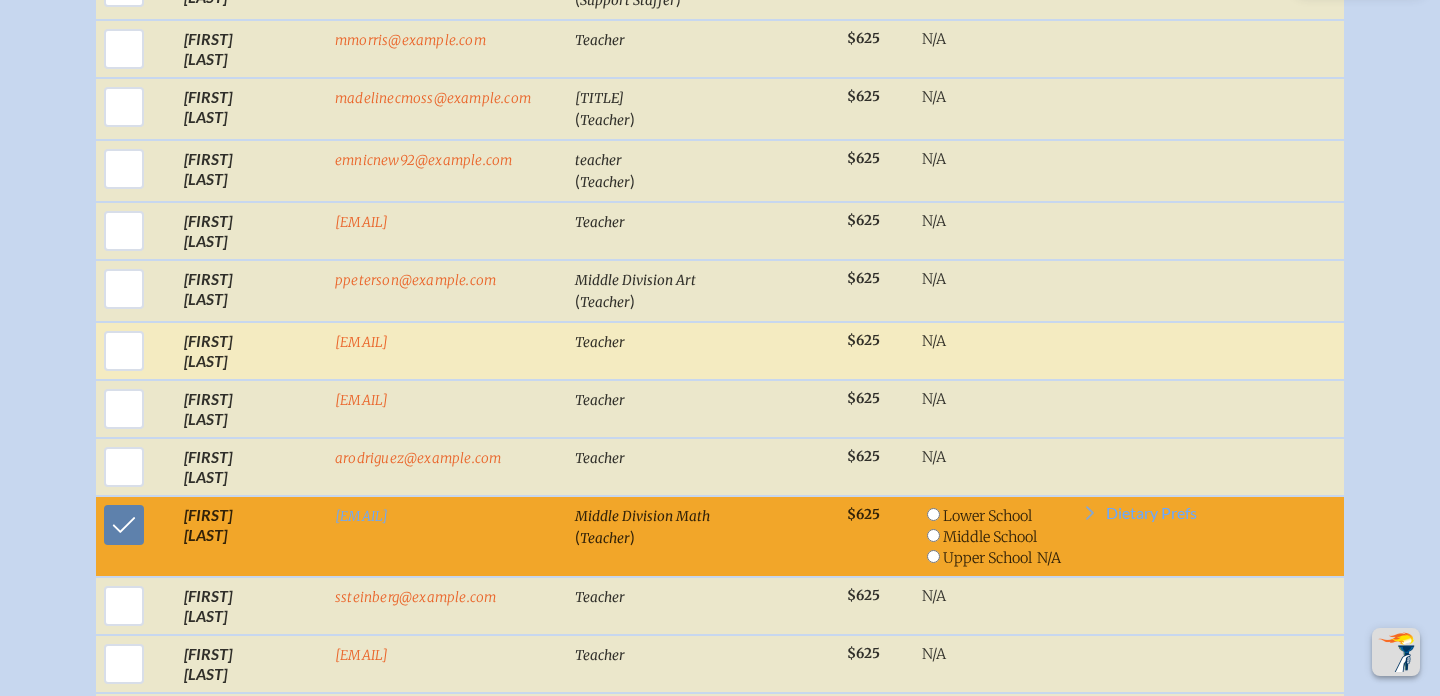 scroll, scrollTop: 1537, scrollLeft: 0, axis: vertical 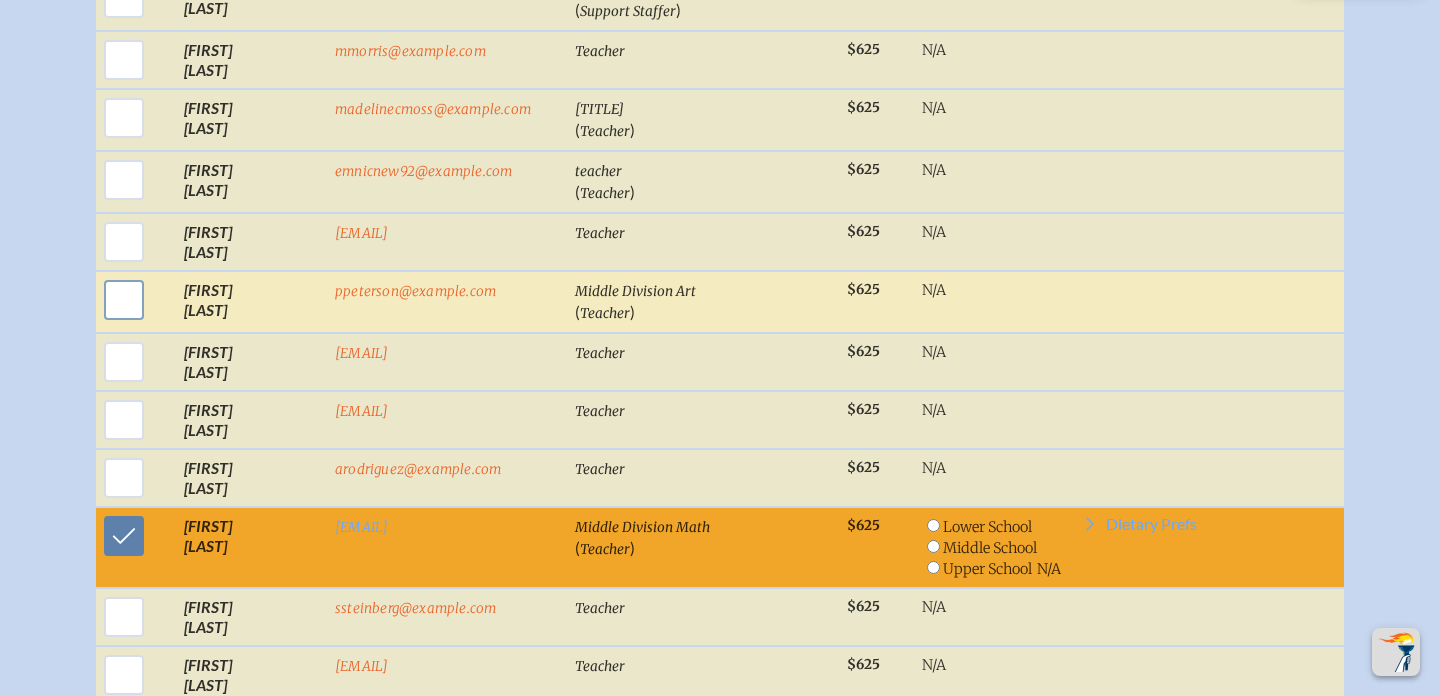 click at bounding box center [124, 300] 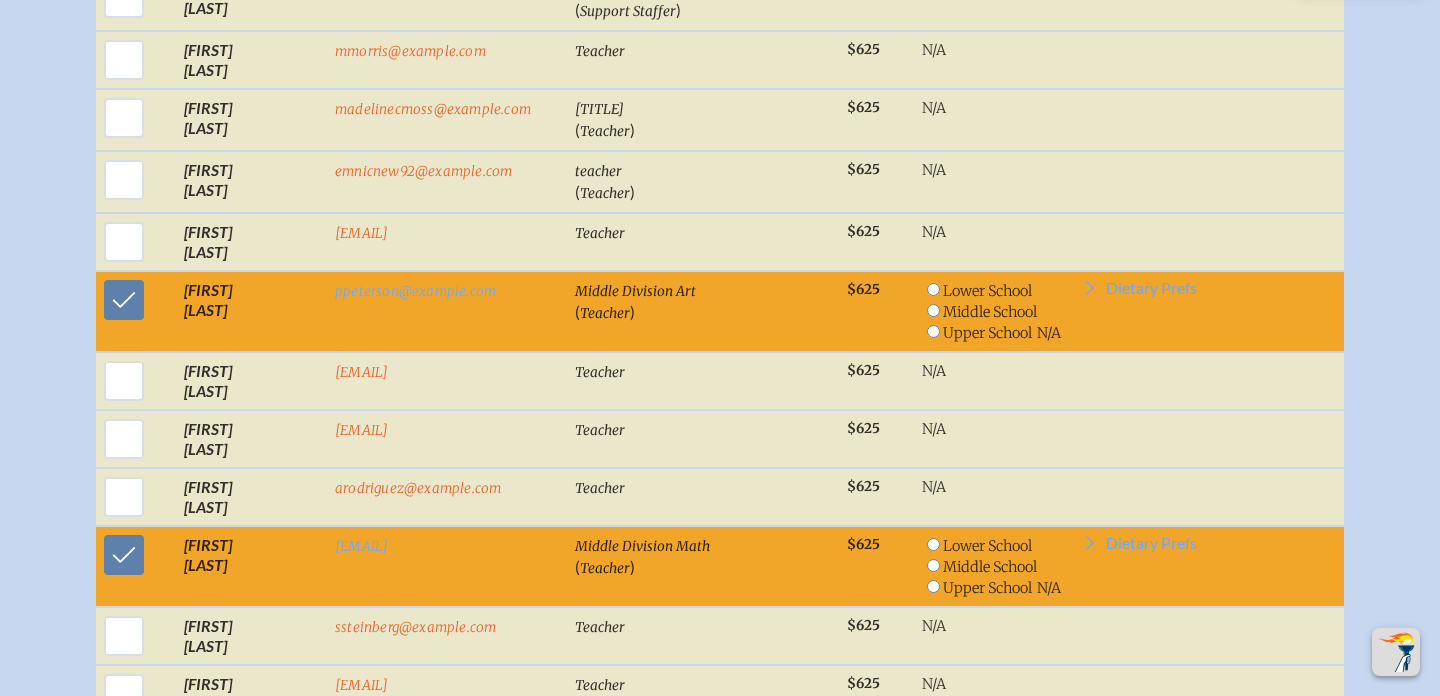 click at bounding box center [933, 310] 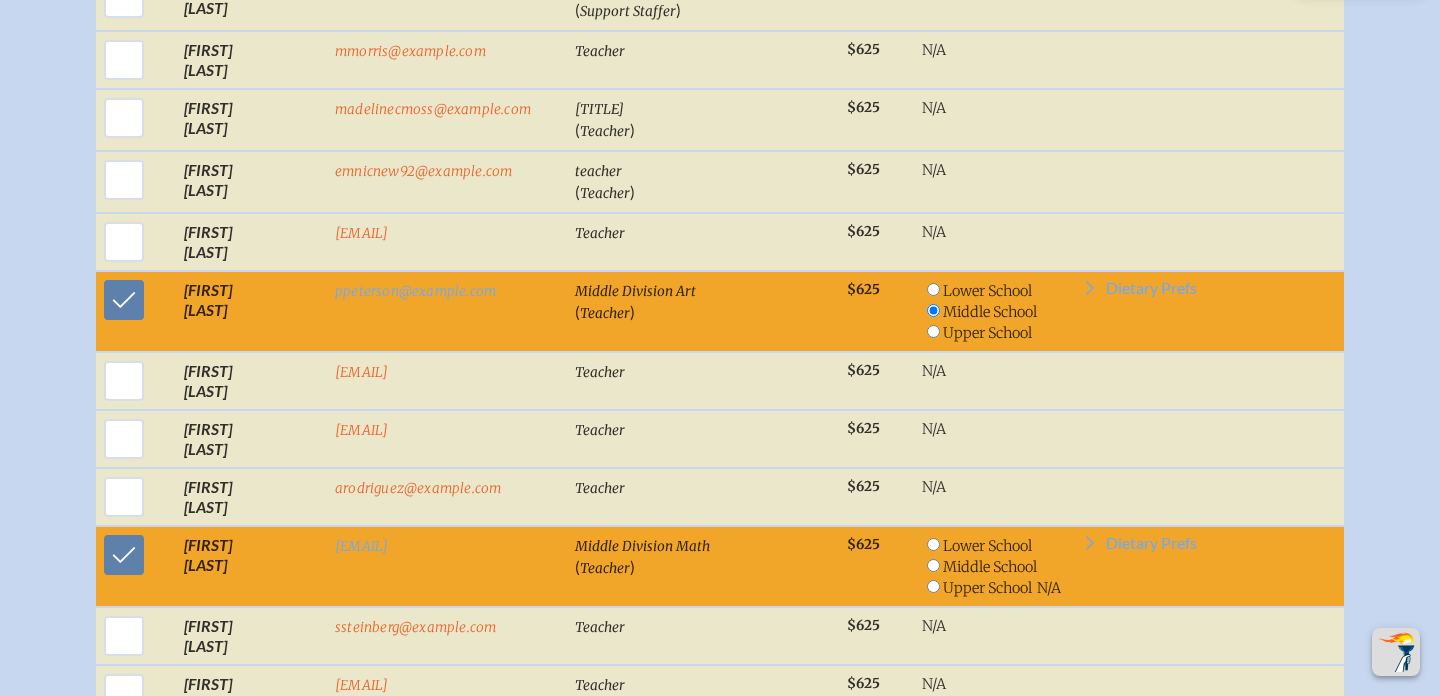 click at bounding box center (933, 565) 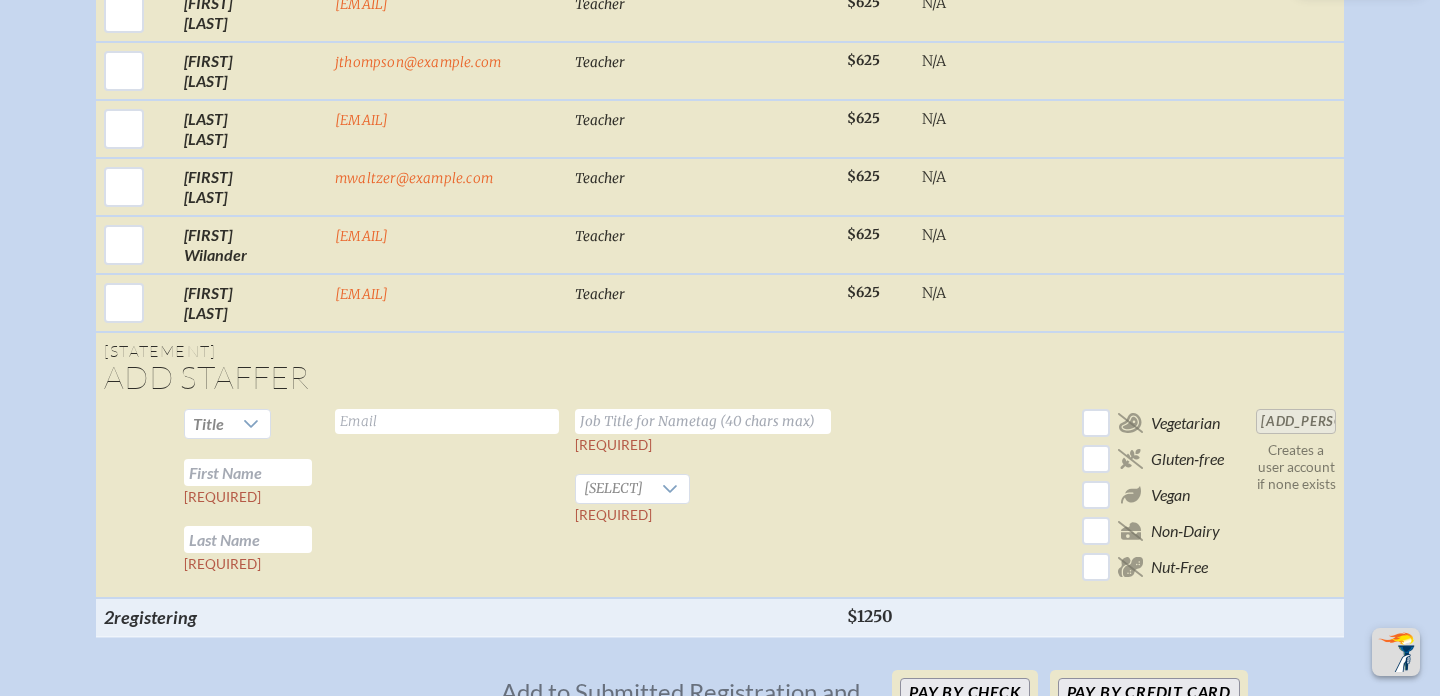 scroll, scrollTop: 2363, scrollLeft: 0, axis: vertical 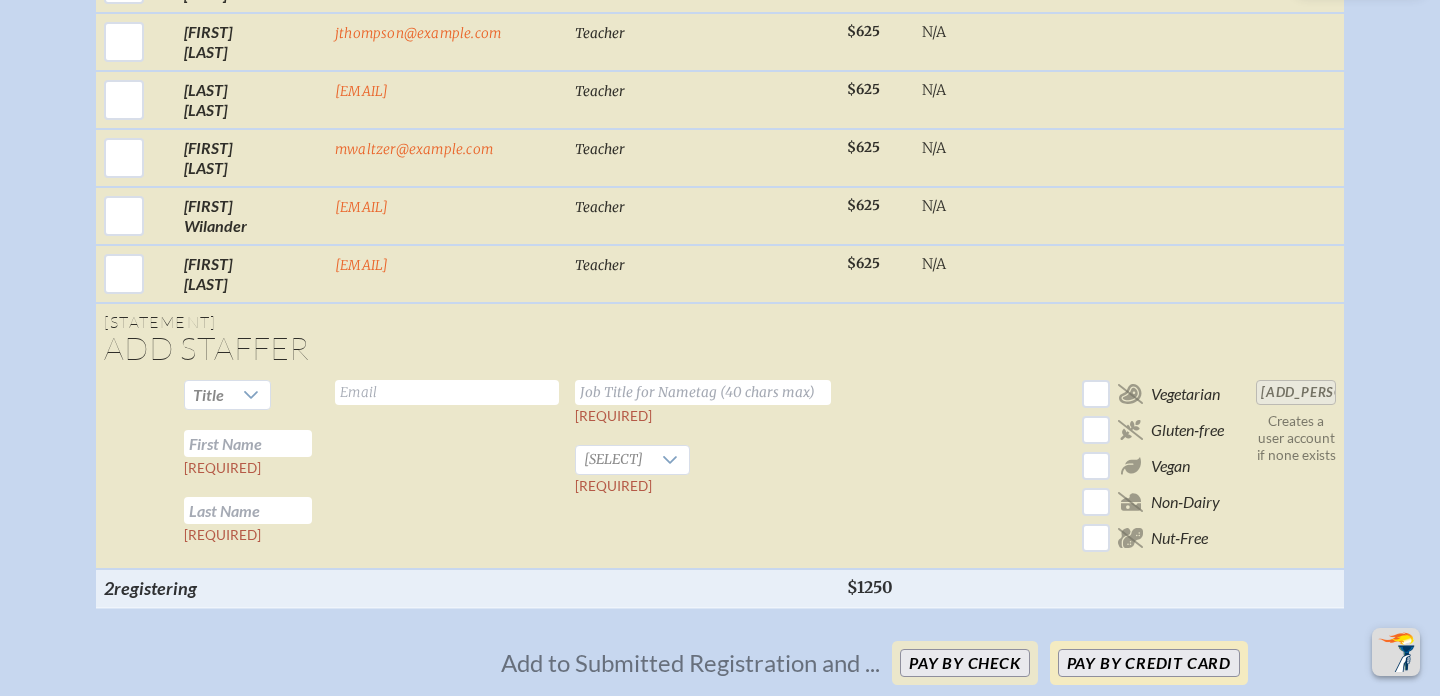 click on "Pay by Credit Card" at bounding box center (1149, 663) 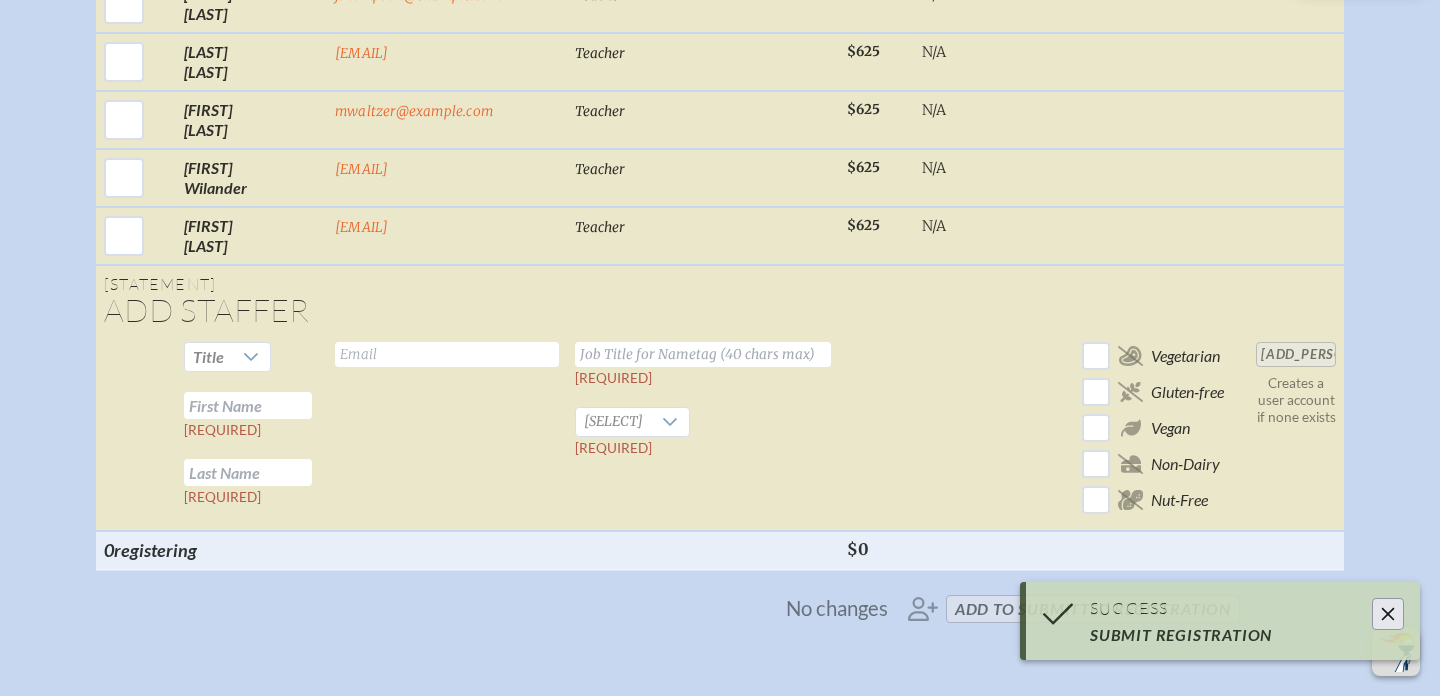 scroll, scrollTop: 2321, scrollLeft: 0, axis: vertical 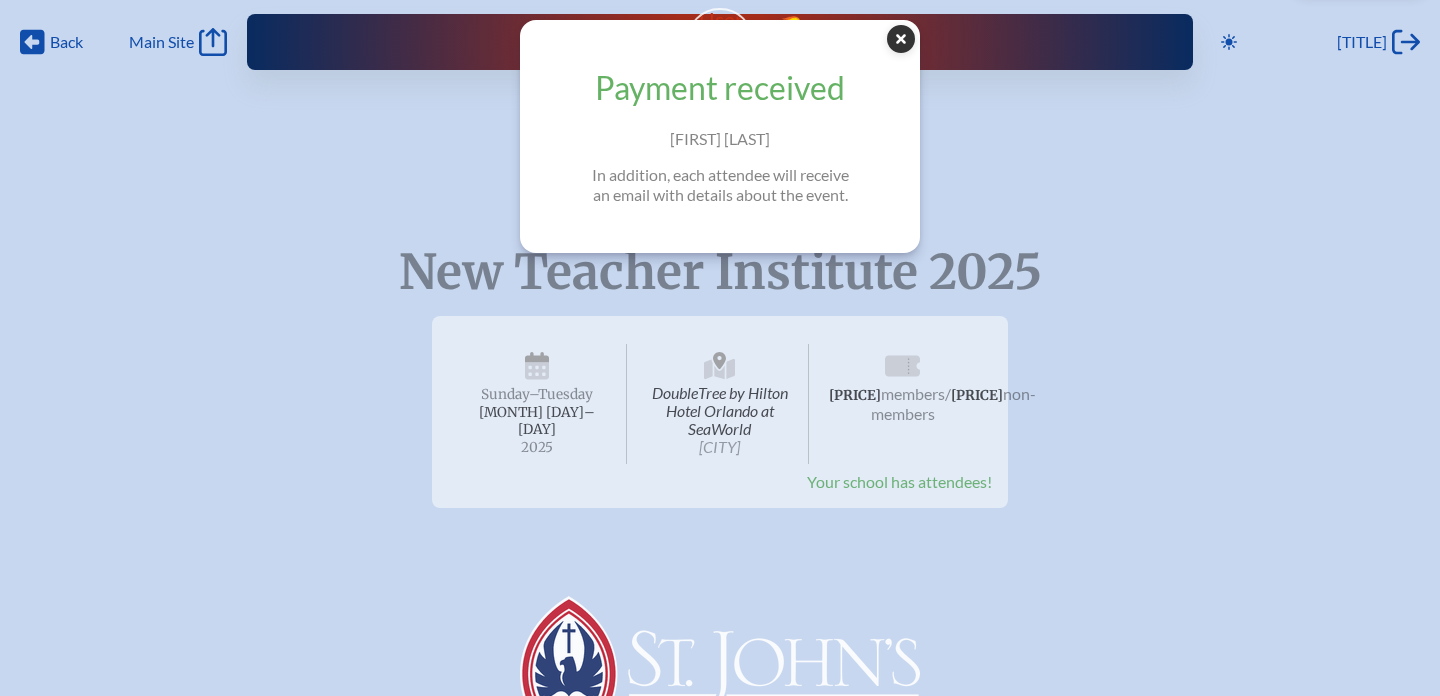 click 